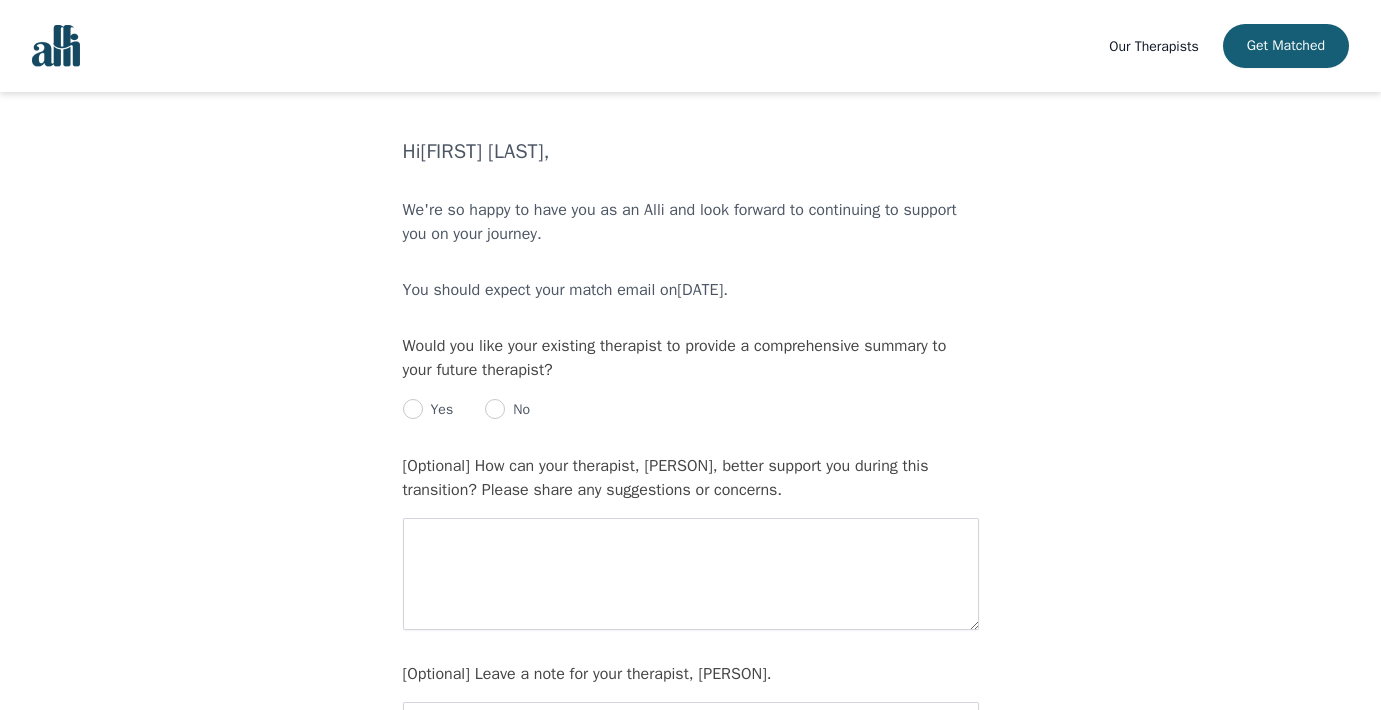 scroll, scrollTop: 15, scrollLeft: 0, axis: vertical 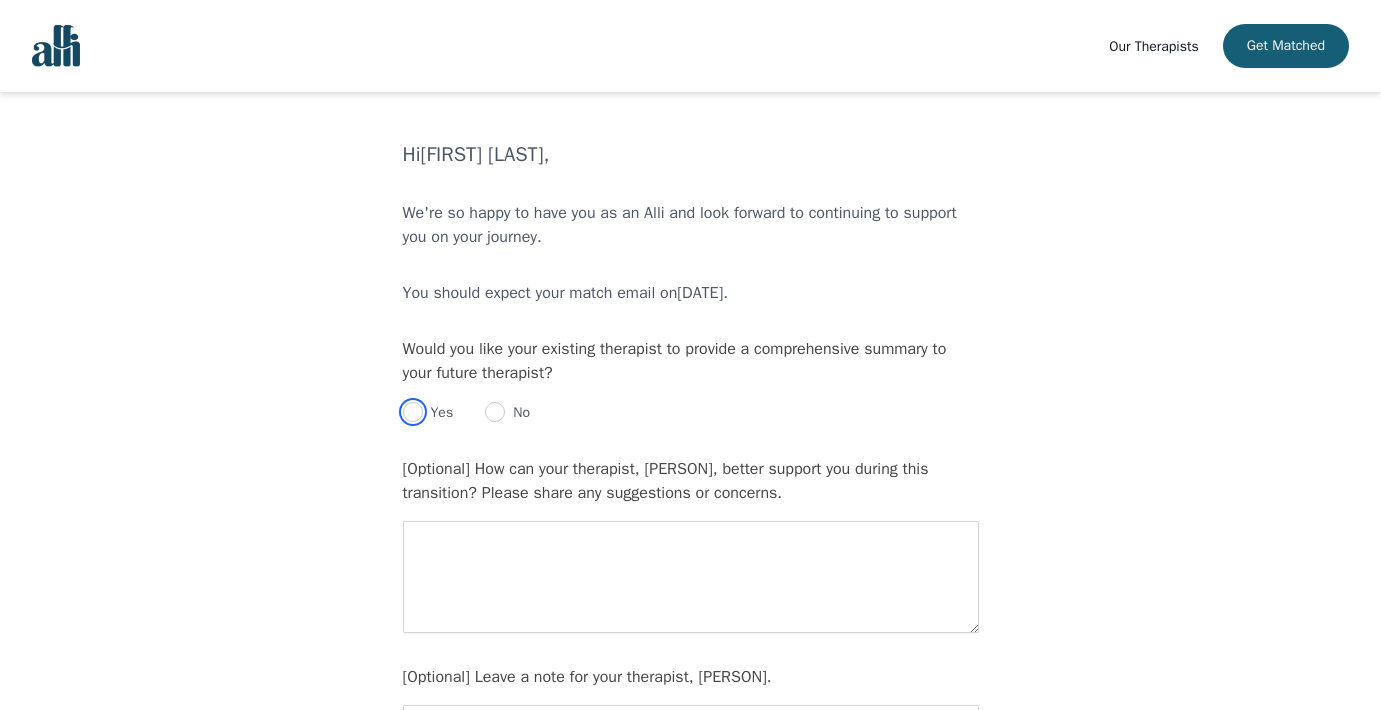 click at bounding box center [413, 412] 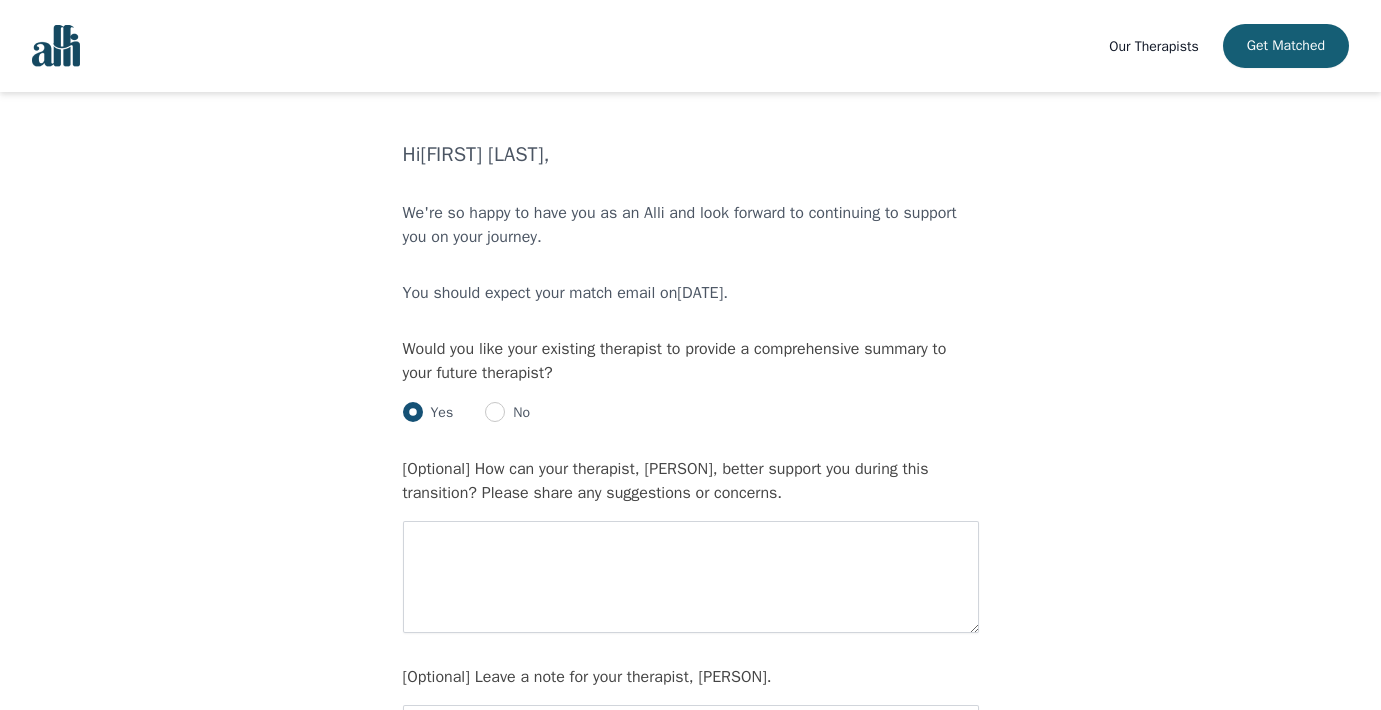 radio on "true" 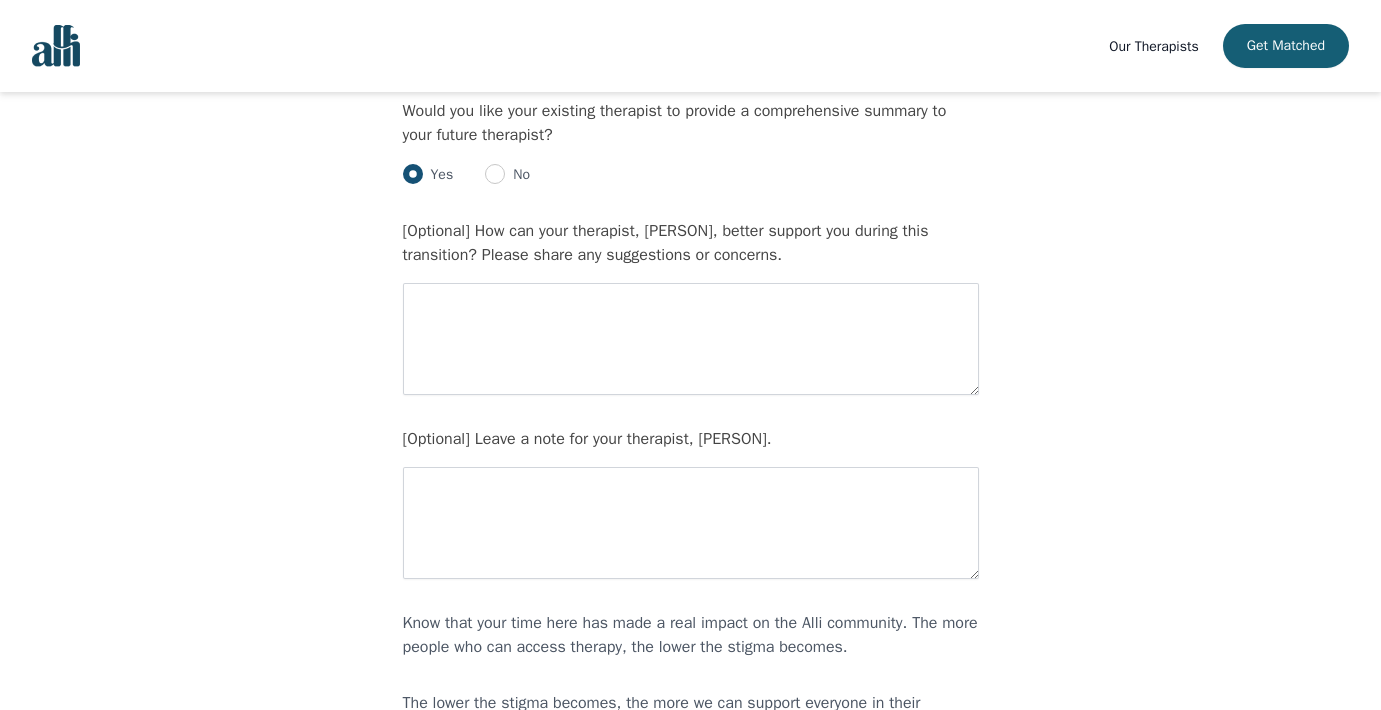 scroll, scrollTop: 288, scrollLeft: 0, axis: vertical 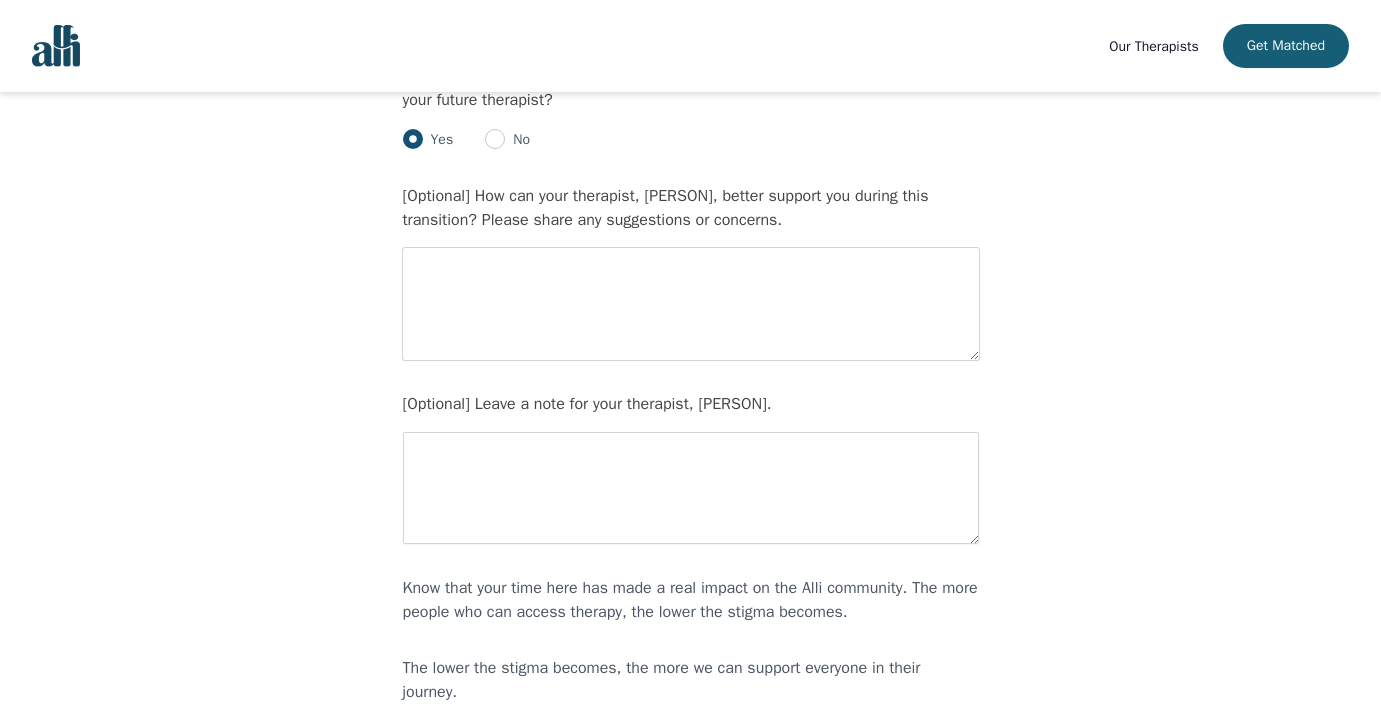 click at bounding box center (691, 304) 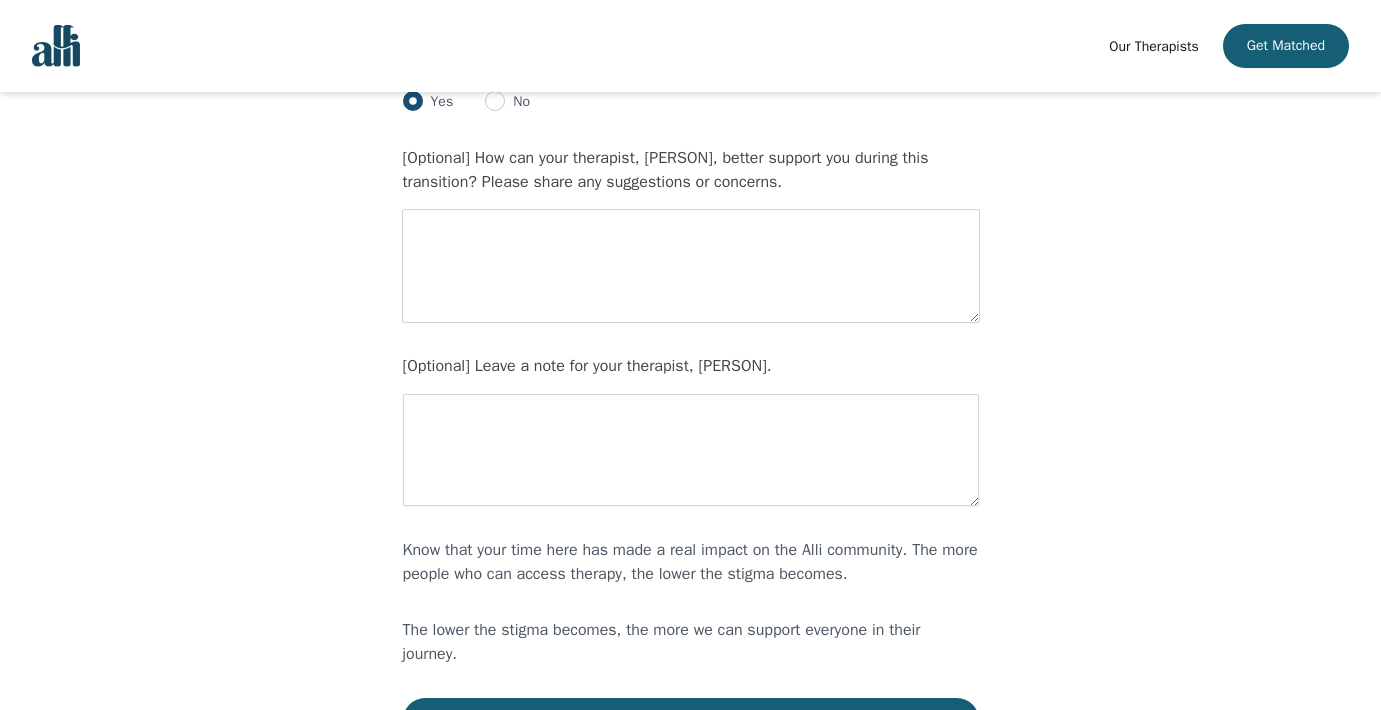 scroll, scrollTop: 337, scrollLeft: 0, axis: vertical 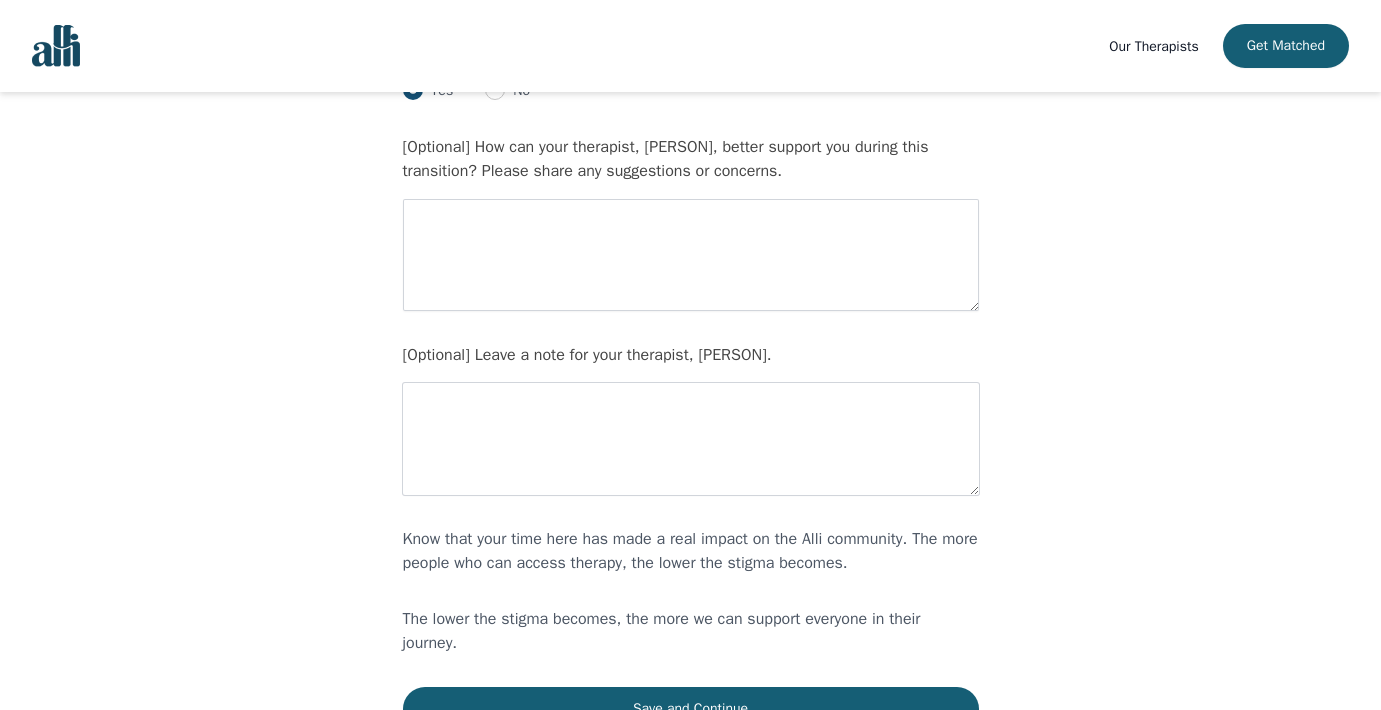 click at bounding box center [691, 439] 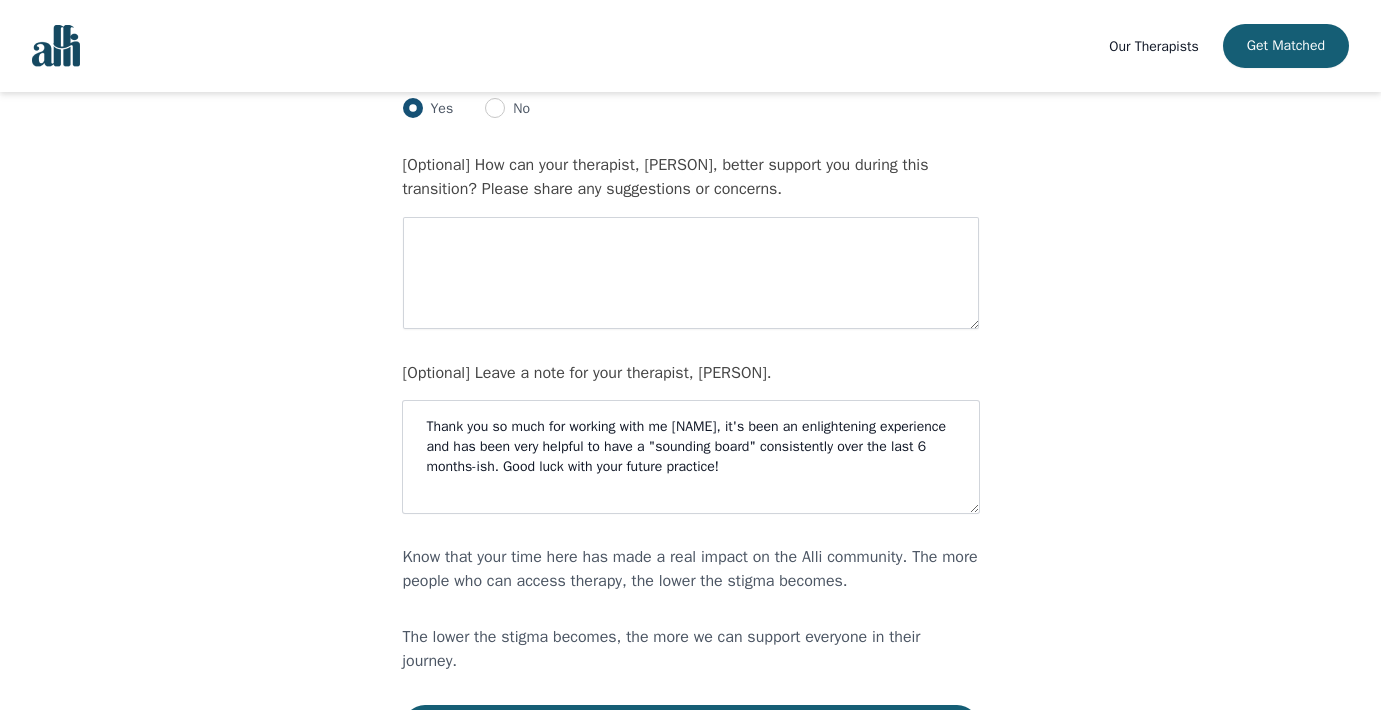scroll, scrollTop: 198, scrollLeft: 0, axis: vertical 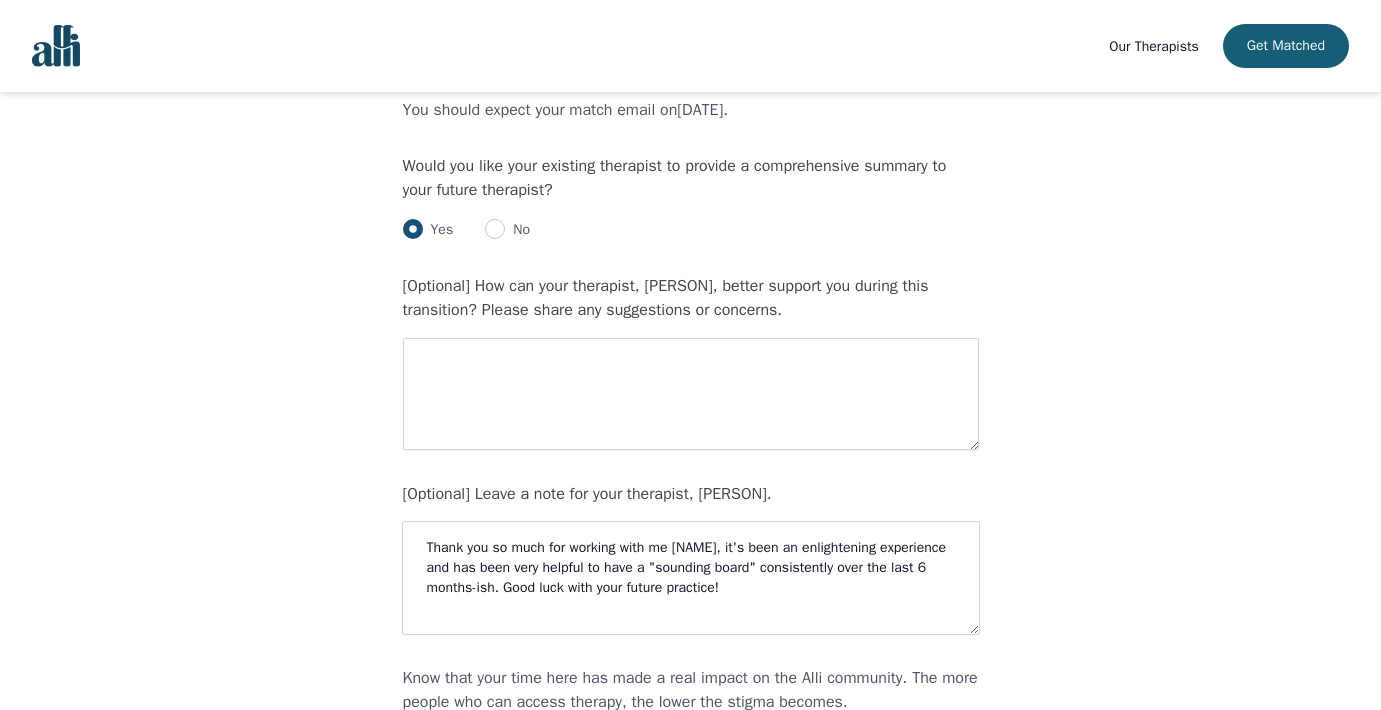 type on "Thank you so much for working with me [NAME], it's been an enlightening experience and has been very helpful to have a "sounding board" consistently over the last 6 months-ish. Good luck with your future practice!" 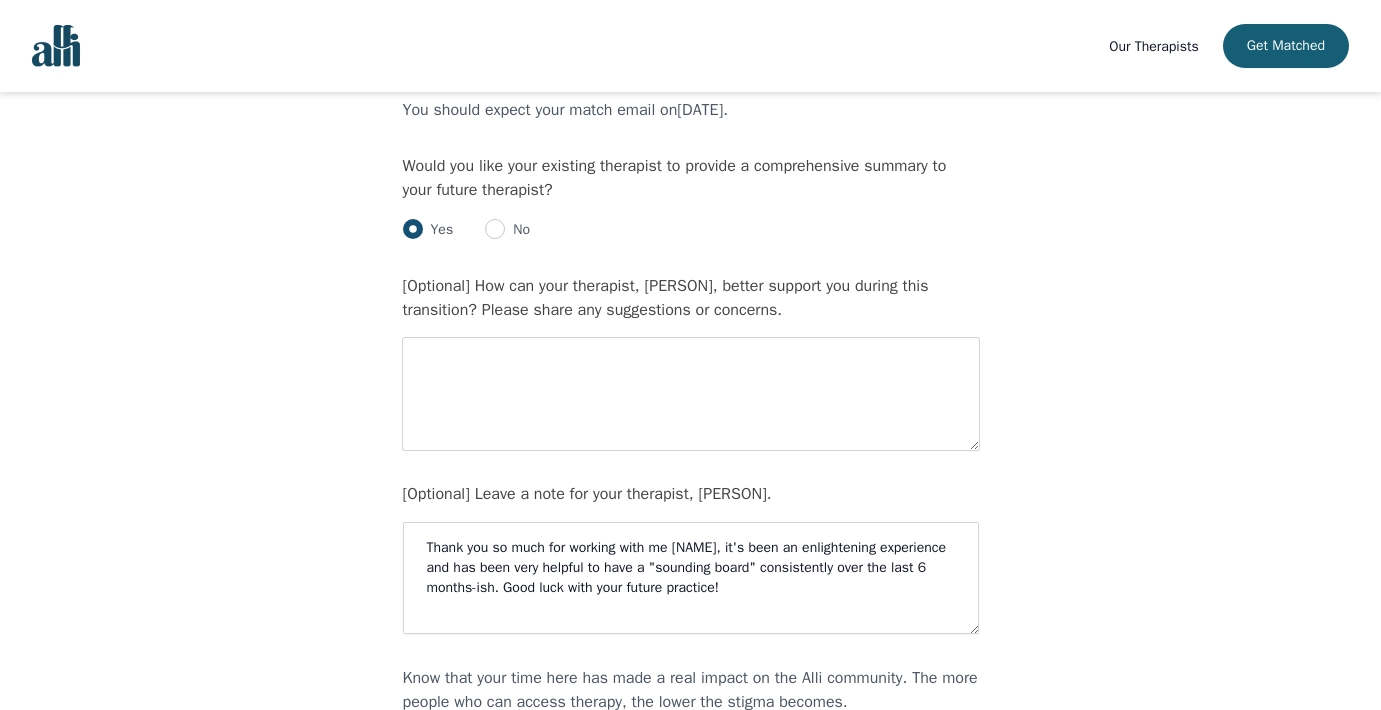 click at bounding box center [691, 394] 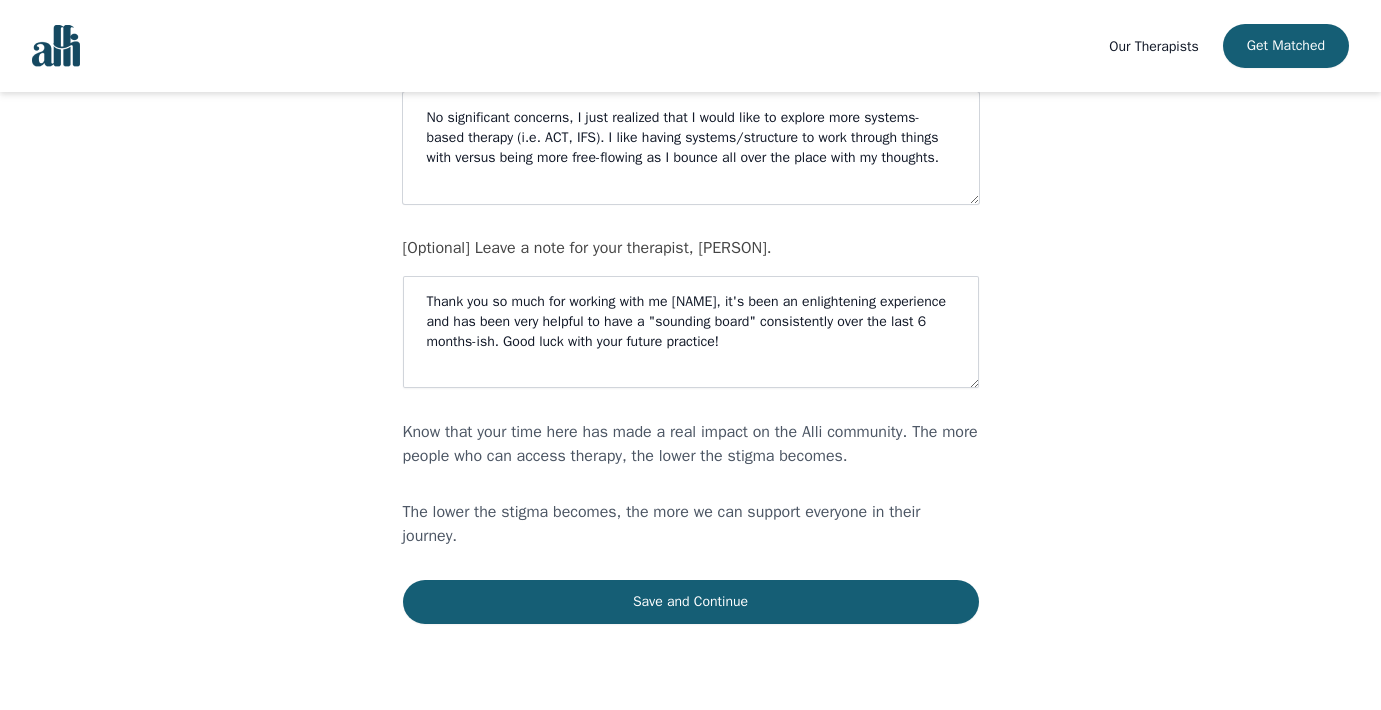 scroll, scrollTop: 518, scrollLeft: 0, axis: vertical 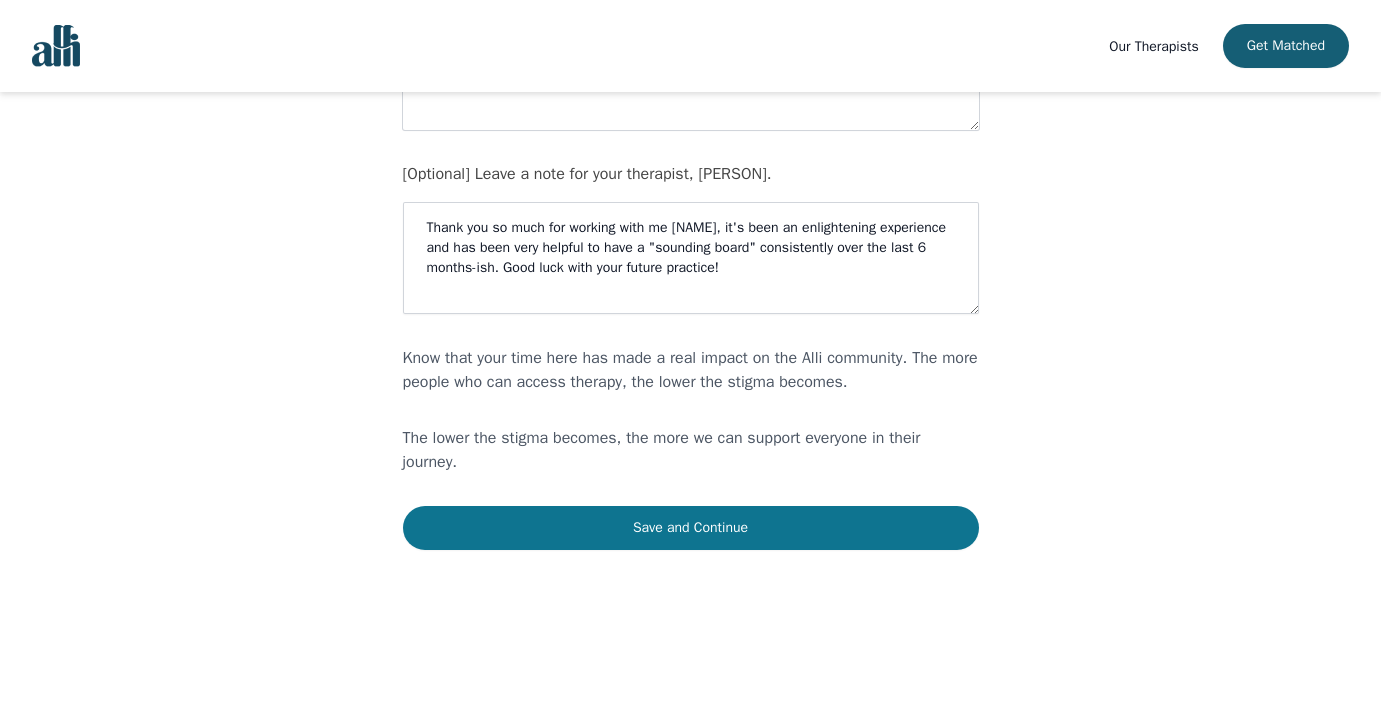 type on "No significant concerns, I just realized that I would like to explore more systems-based therapy (i.e. ACT, IFS). I like having systems/structure to work through things with versus being more free-flowing as I bounce all over the place with my thoughts." 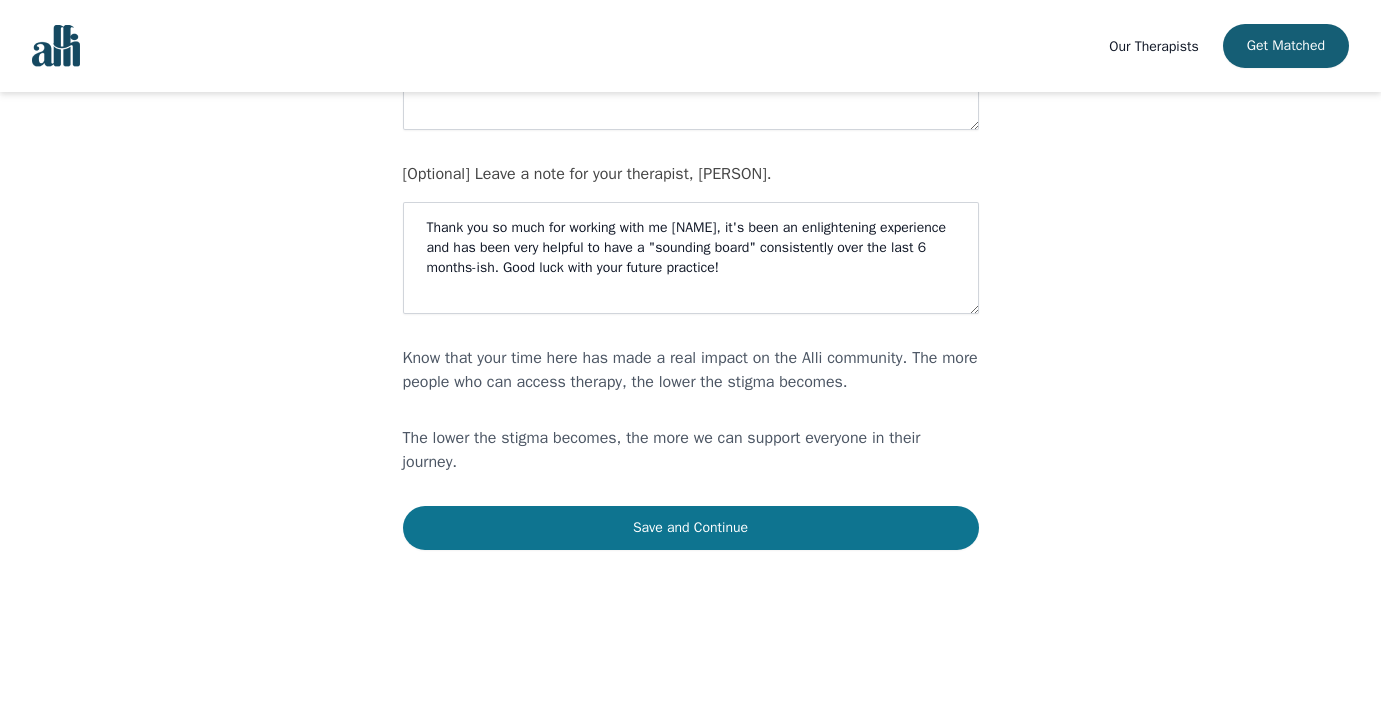 click on "Save and Continue" at bounding box center [691, 528] 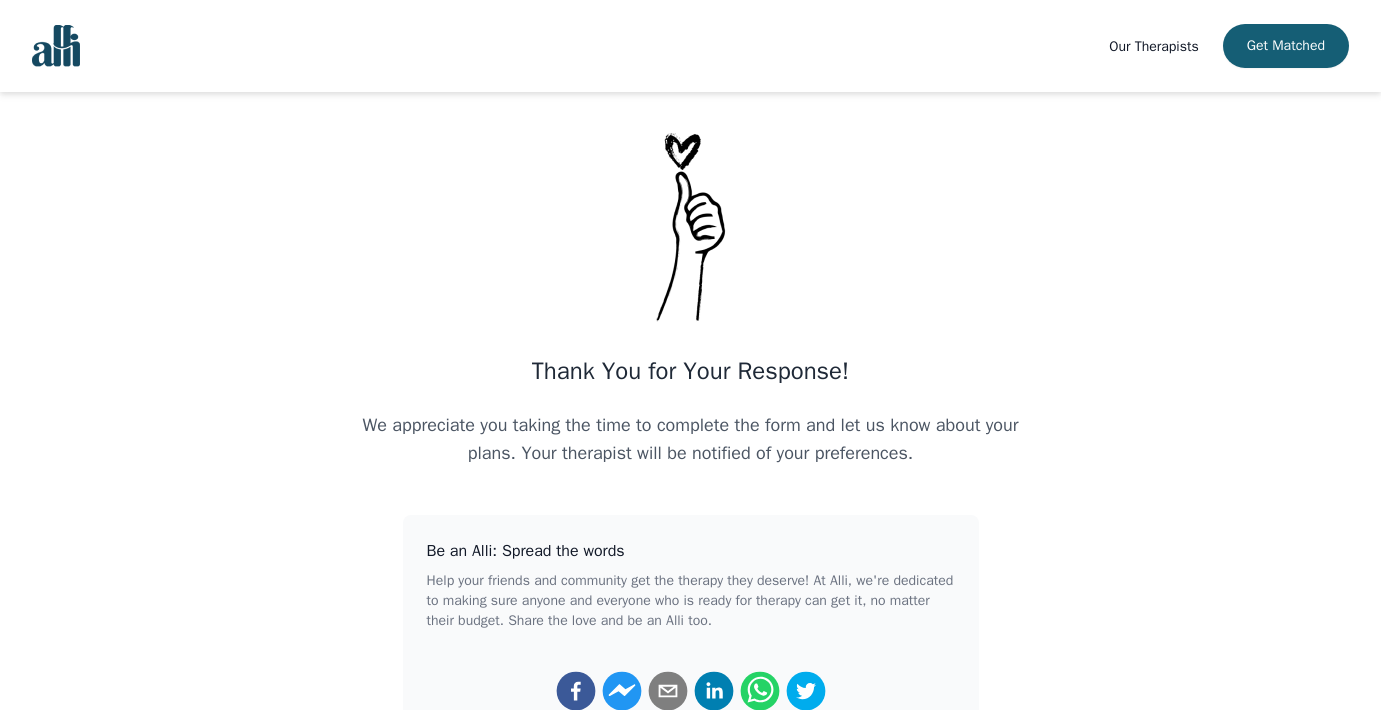 scroll, scrollTop: 0, scrollLeft: 0, axis: both 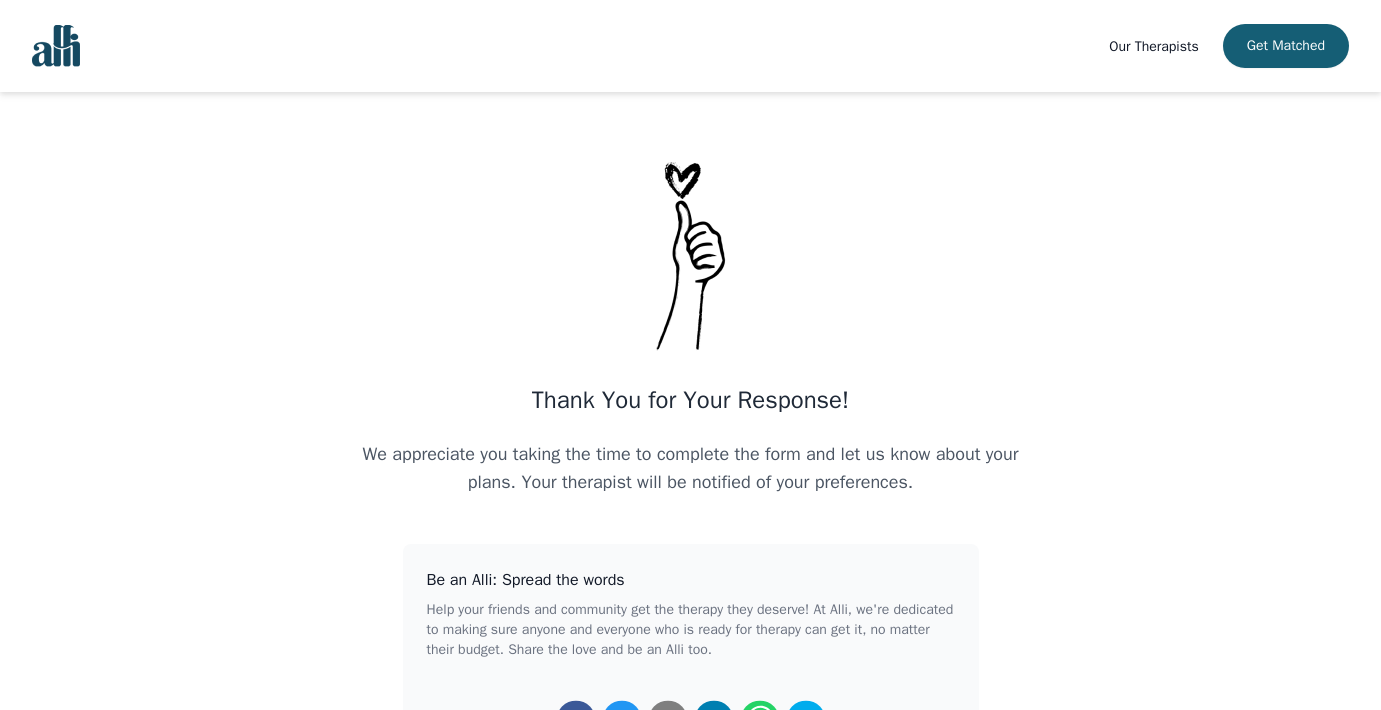 click on "Our Therapists" at bounding box center [1153, 46] 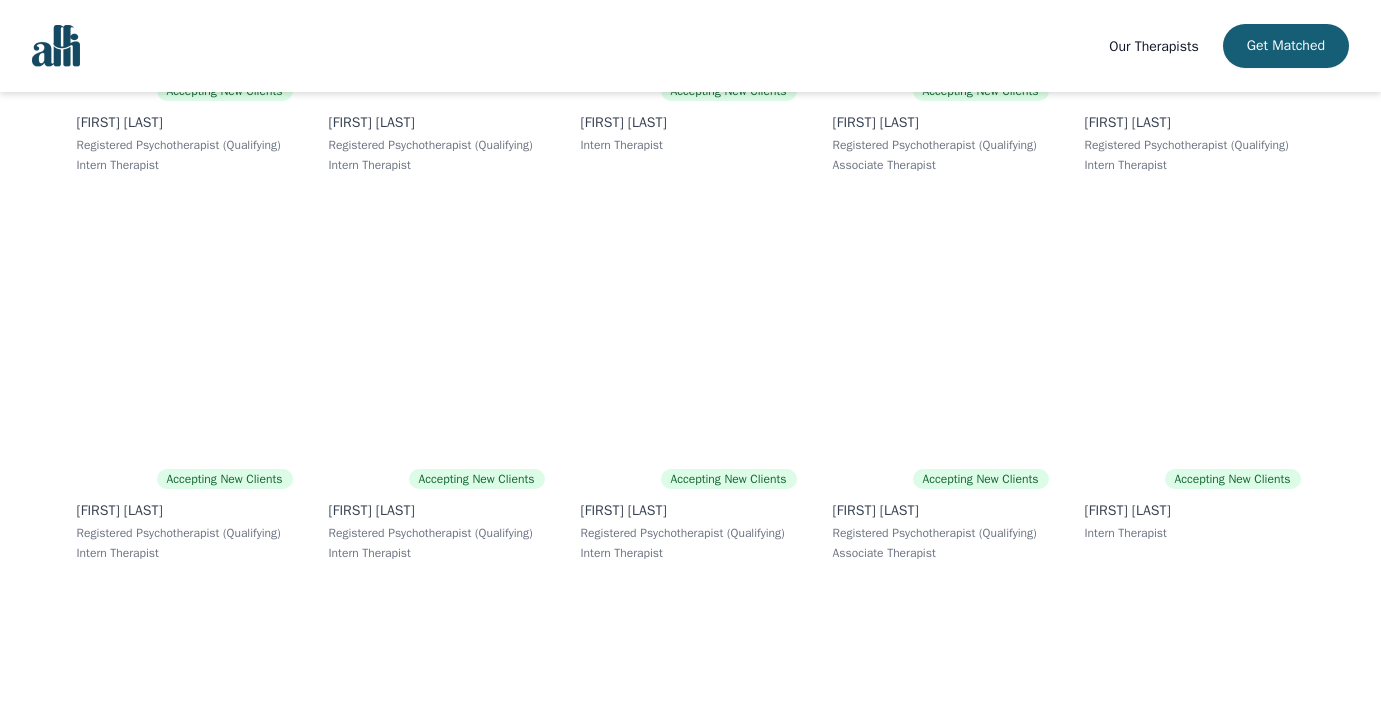scroll, scrollTop: 875, scrollLeft: 0, axis: vertical 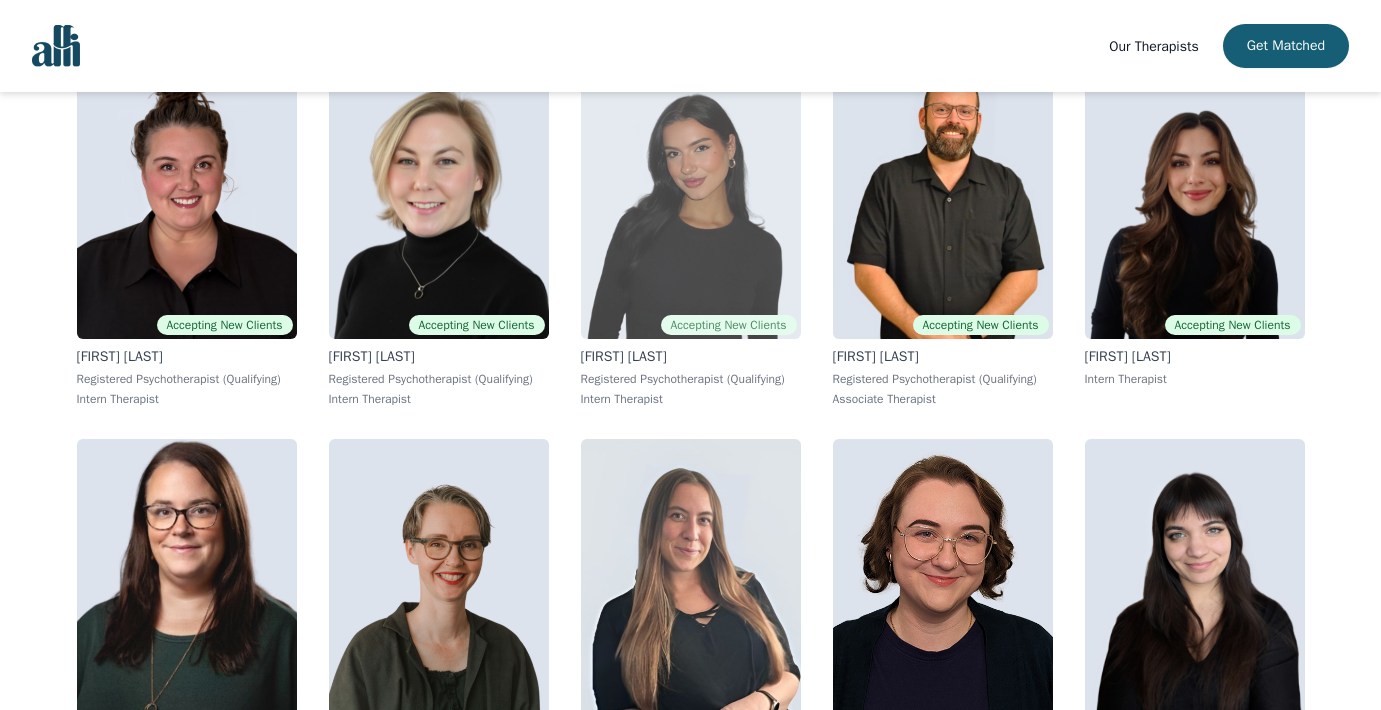 click at bounding box center [691, 195] 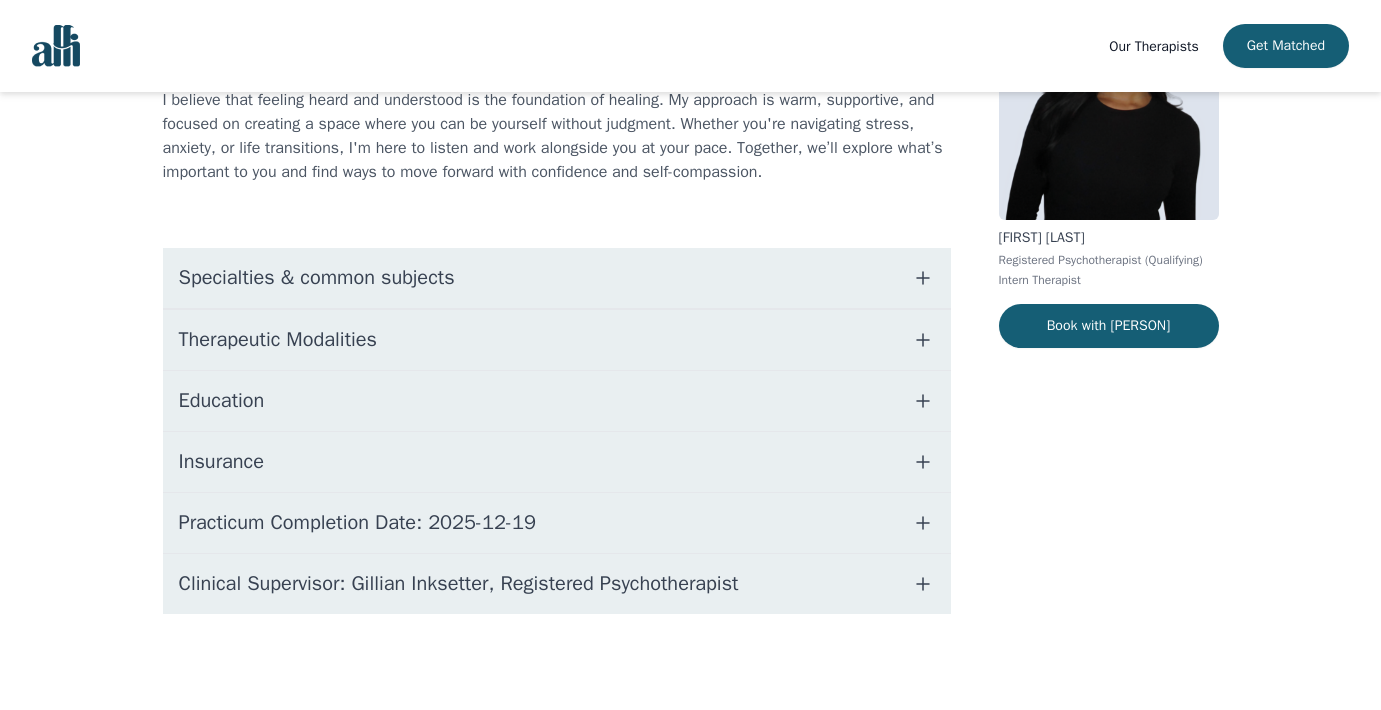 scroll, scrollTop: 0, scrollLeft: 0, axis: both 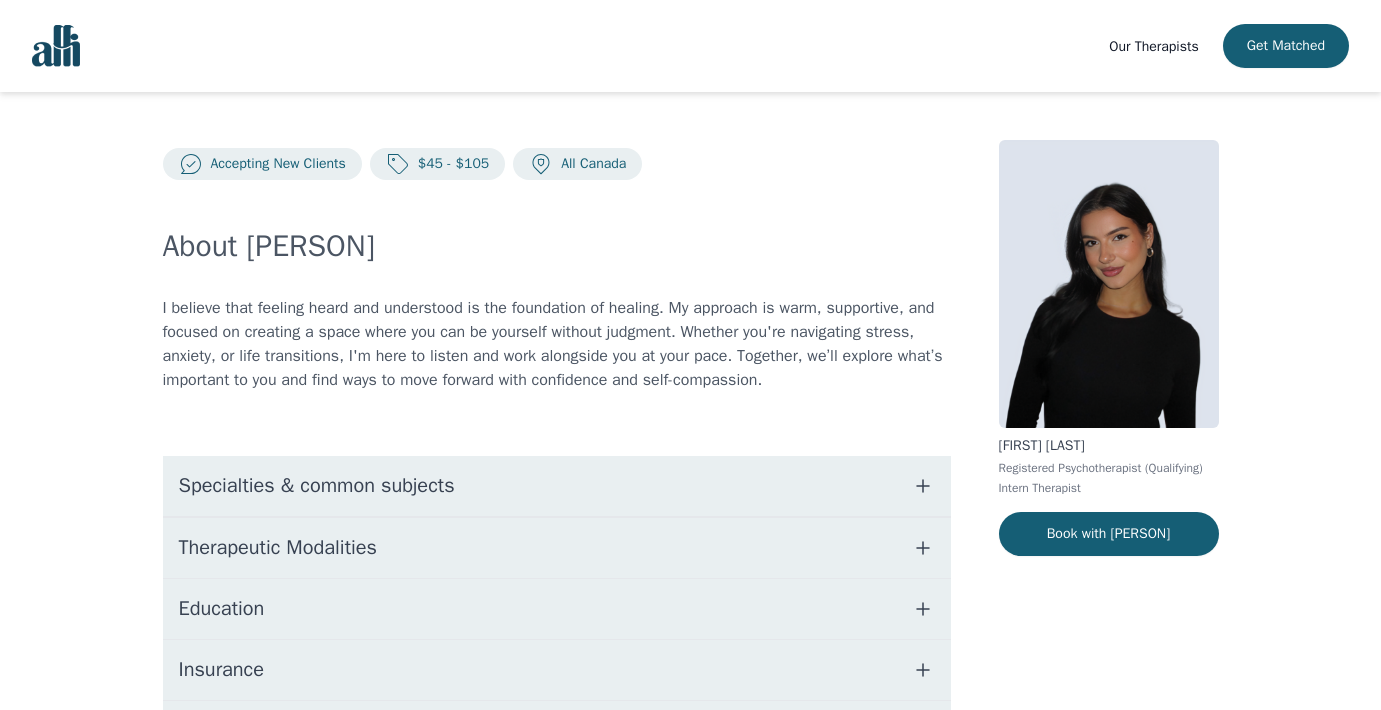 click on "Specialties & common subjects" at bounding box center [557, 486] 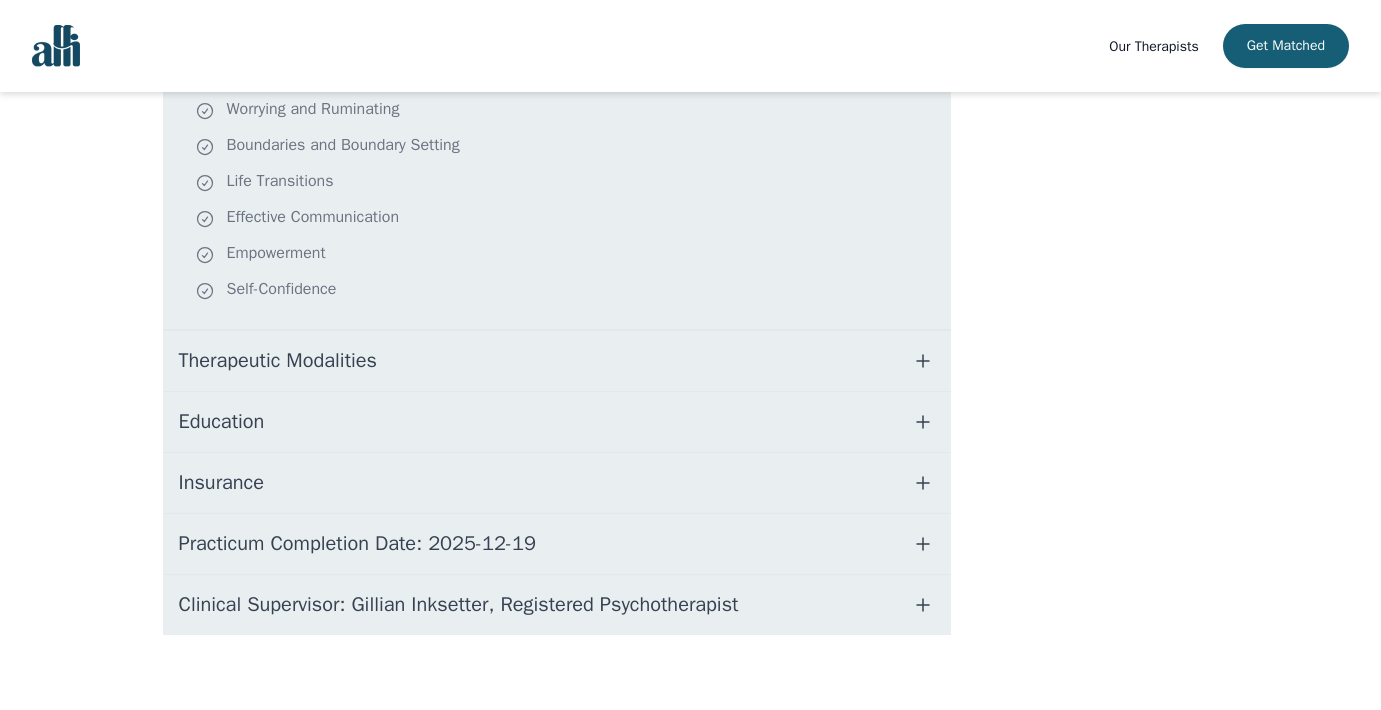 scroll, scrollTop: 520, scrollLeft: 0, axis: vertical 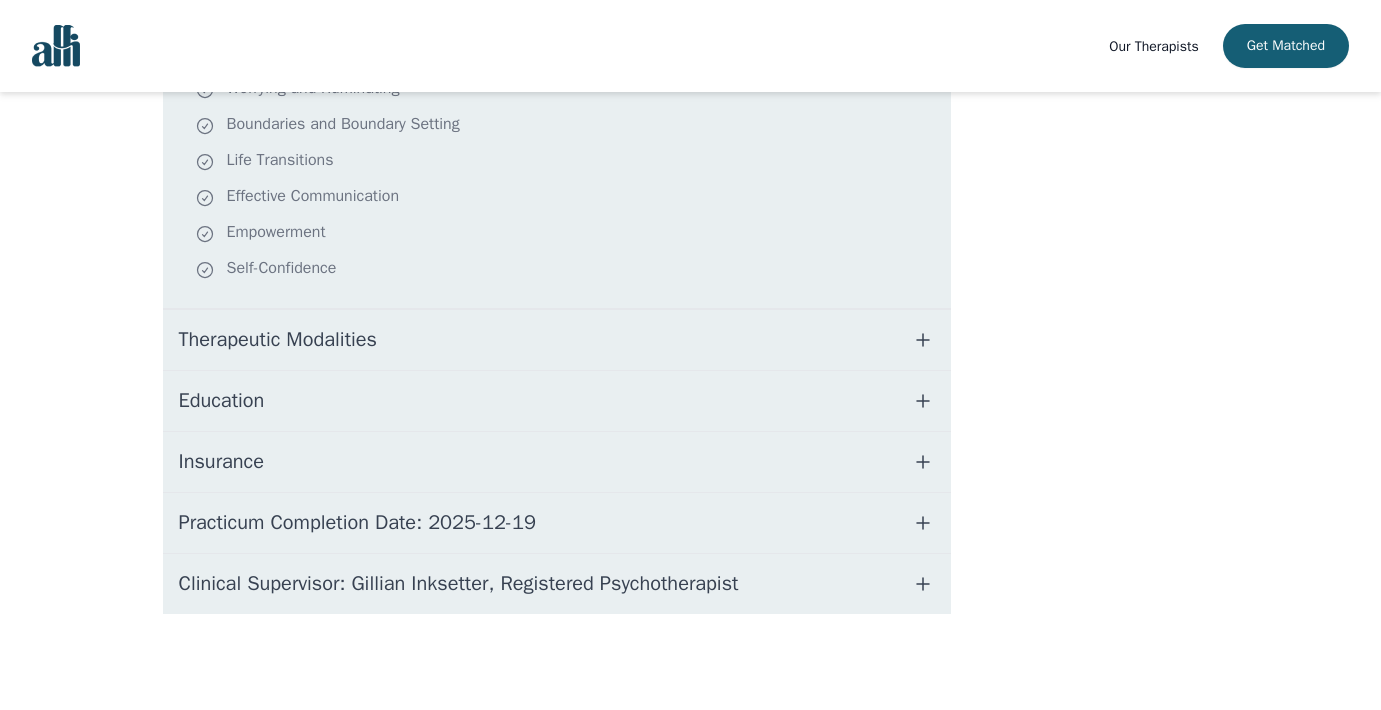 click on "Therapeutic Modalities" at bounding box center (278, 340) 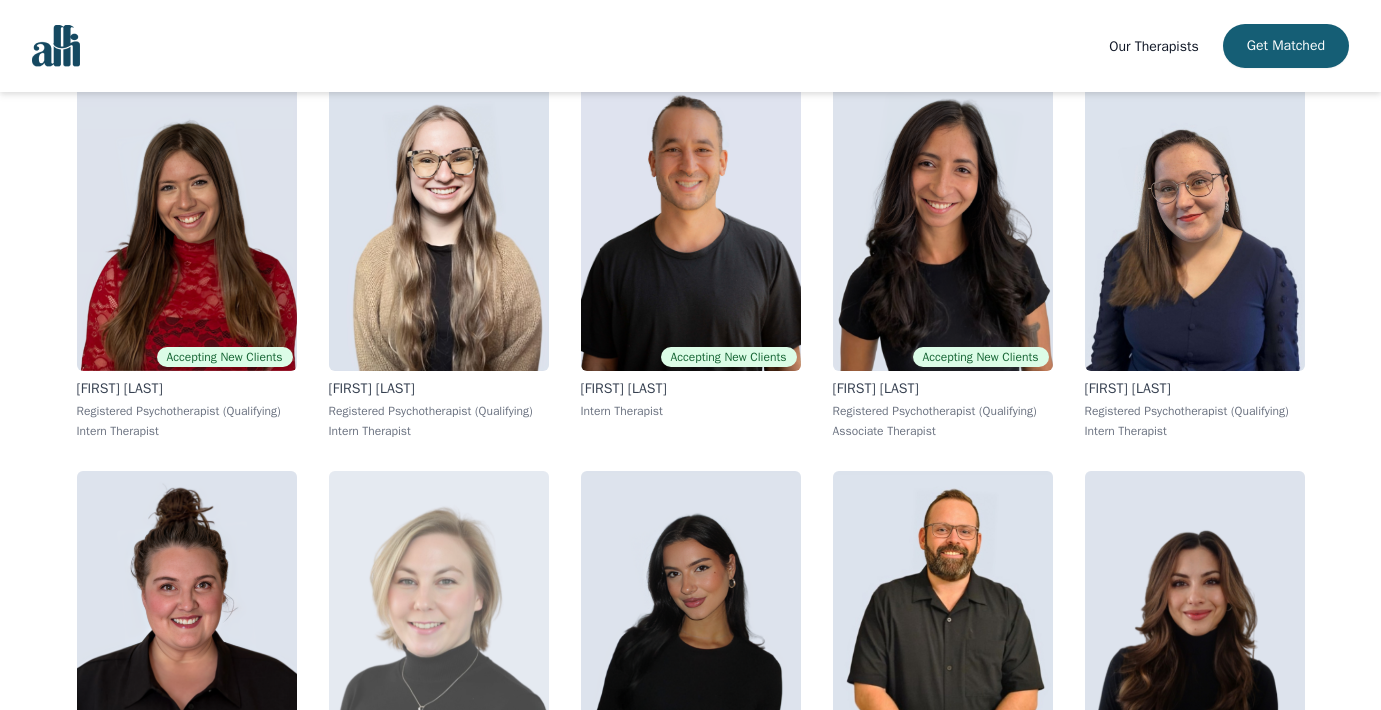 scroll, scrollTop: 203, scrollLeft: 0, axis: vertical 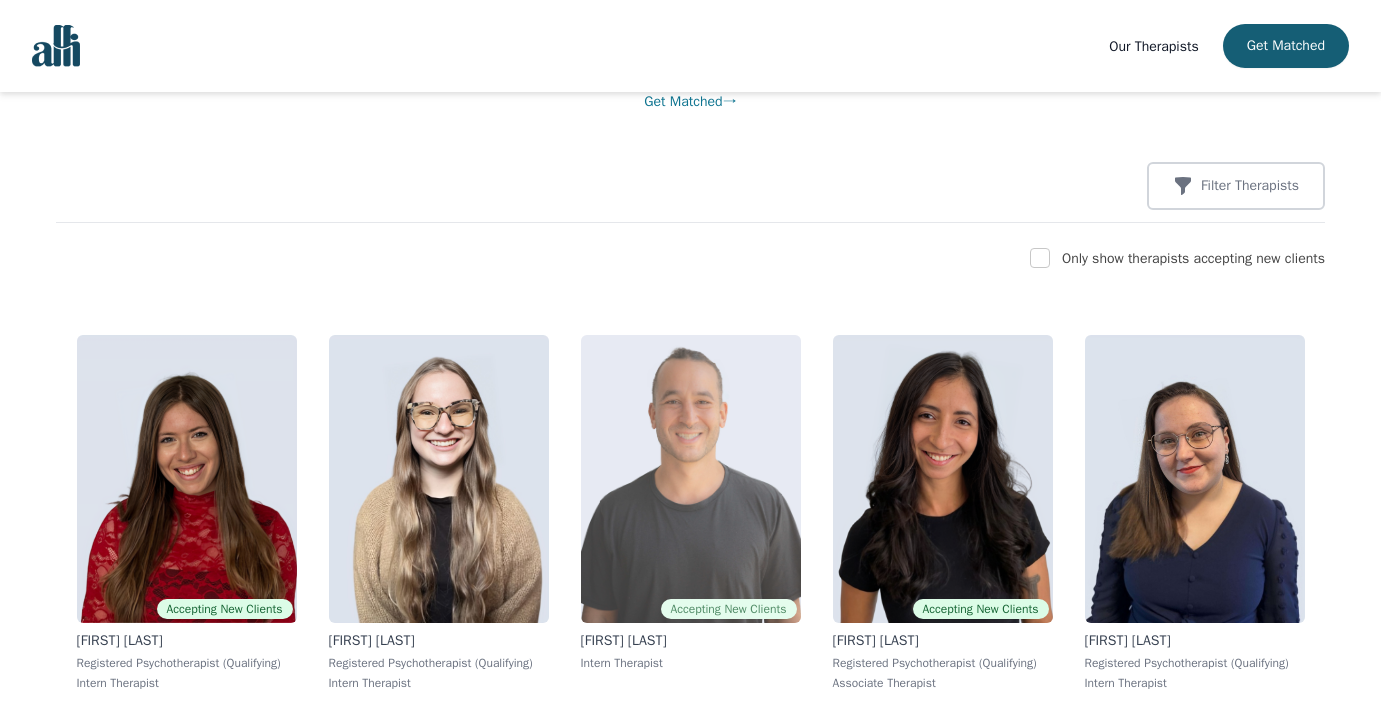 click at bounding box center [691, 479] 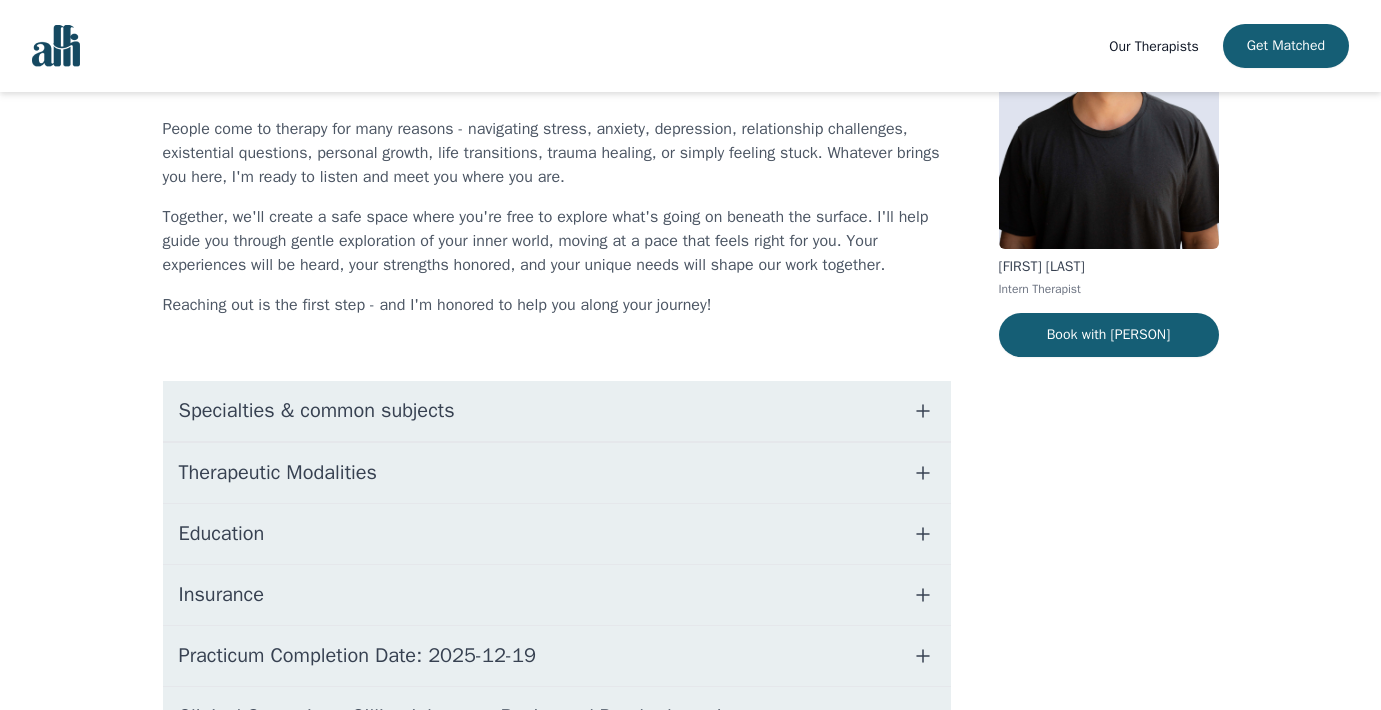 scroll, scrollTop: 312, scrollLeft: 0, axis: vertical 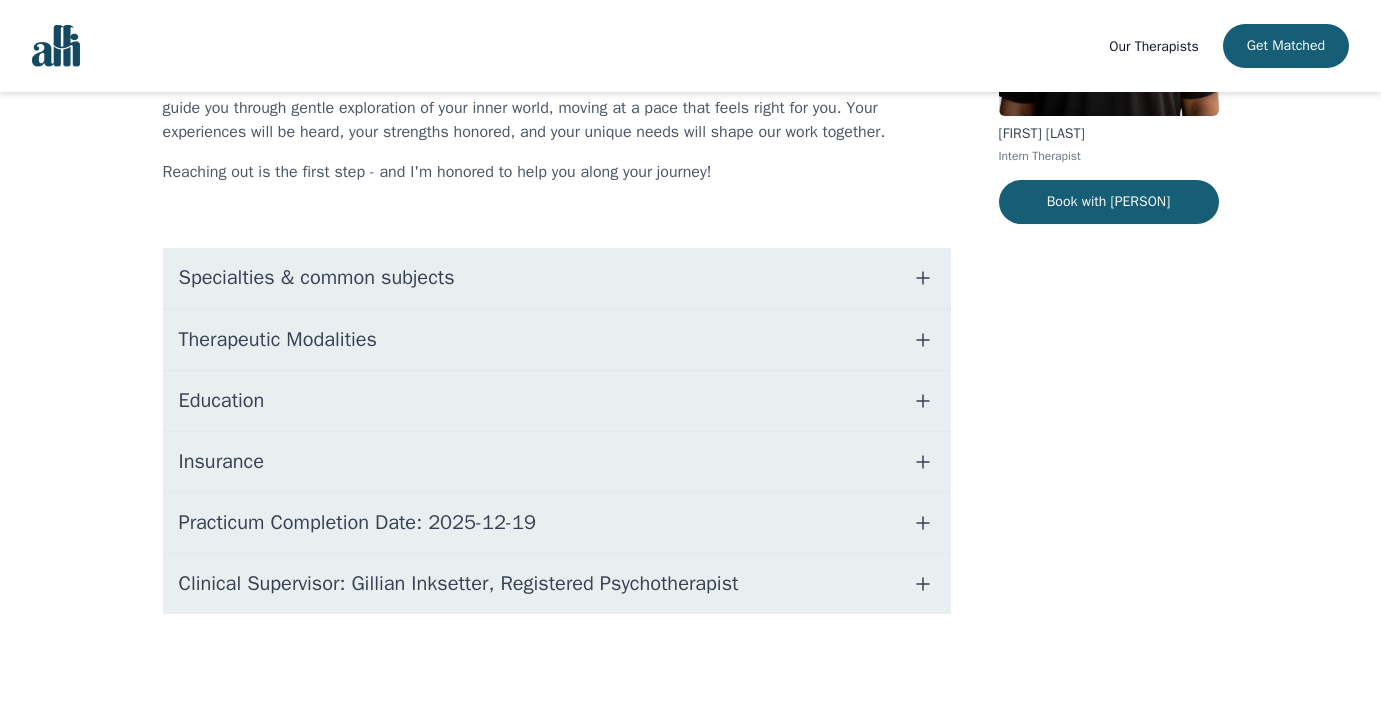 click on "Specialties & common subjects" at bounding box center [317, 278] 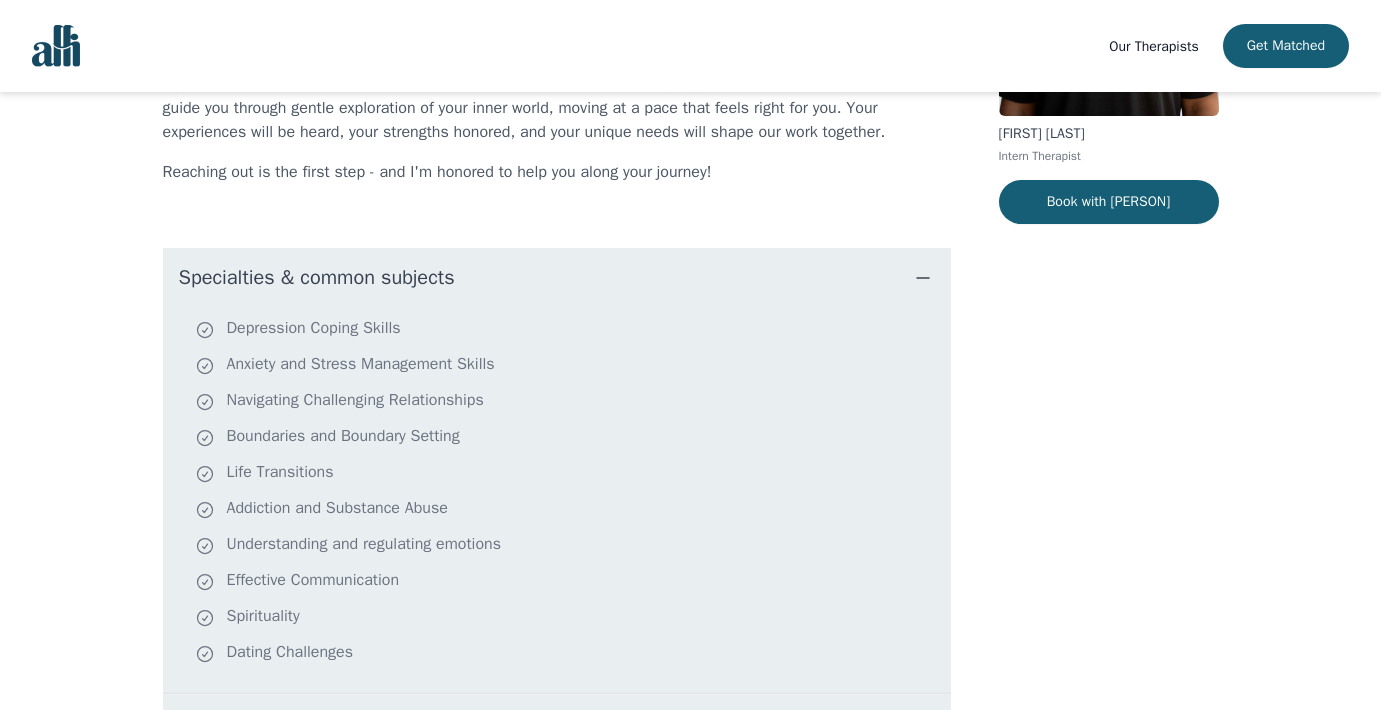 click on "Specialties & common subjects" at bounding box center [317, 278] 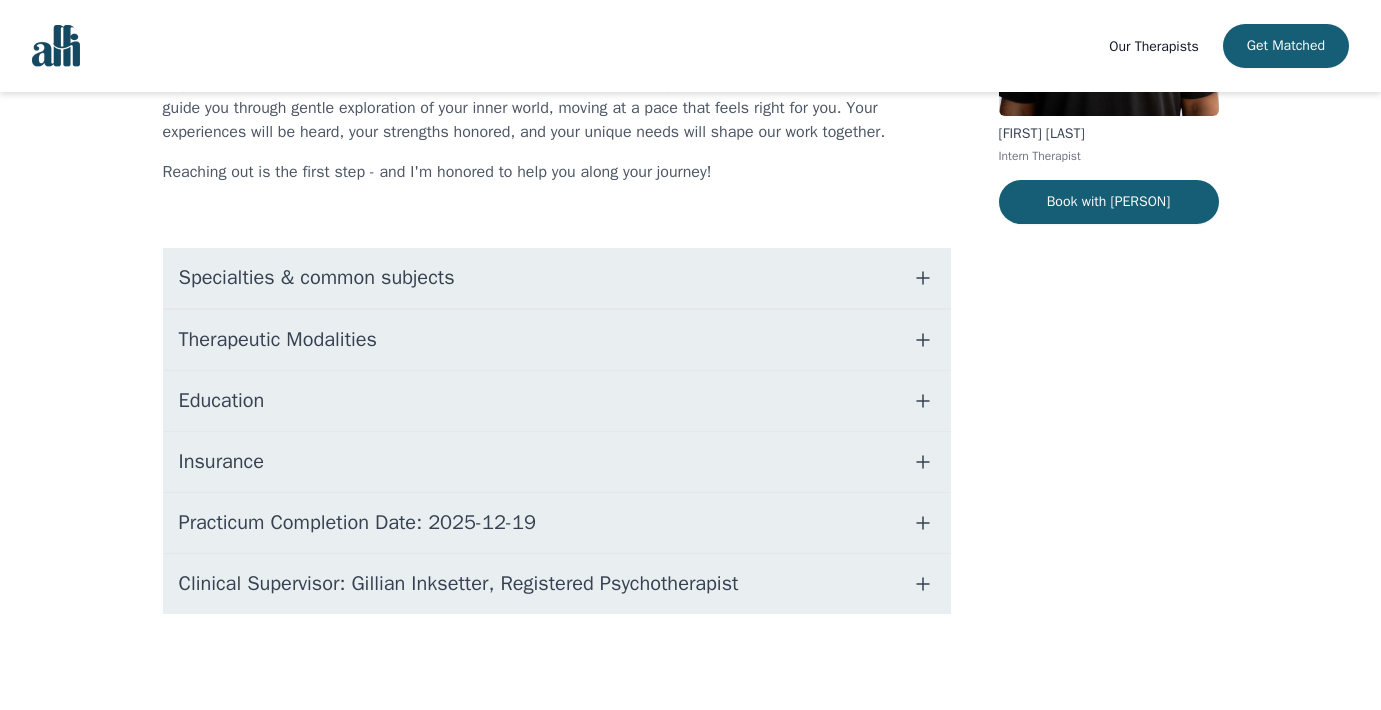 click on "Therapeutic Modalities" at bounding box center (278, 340) 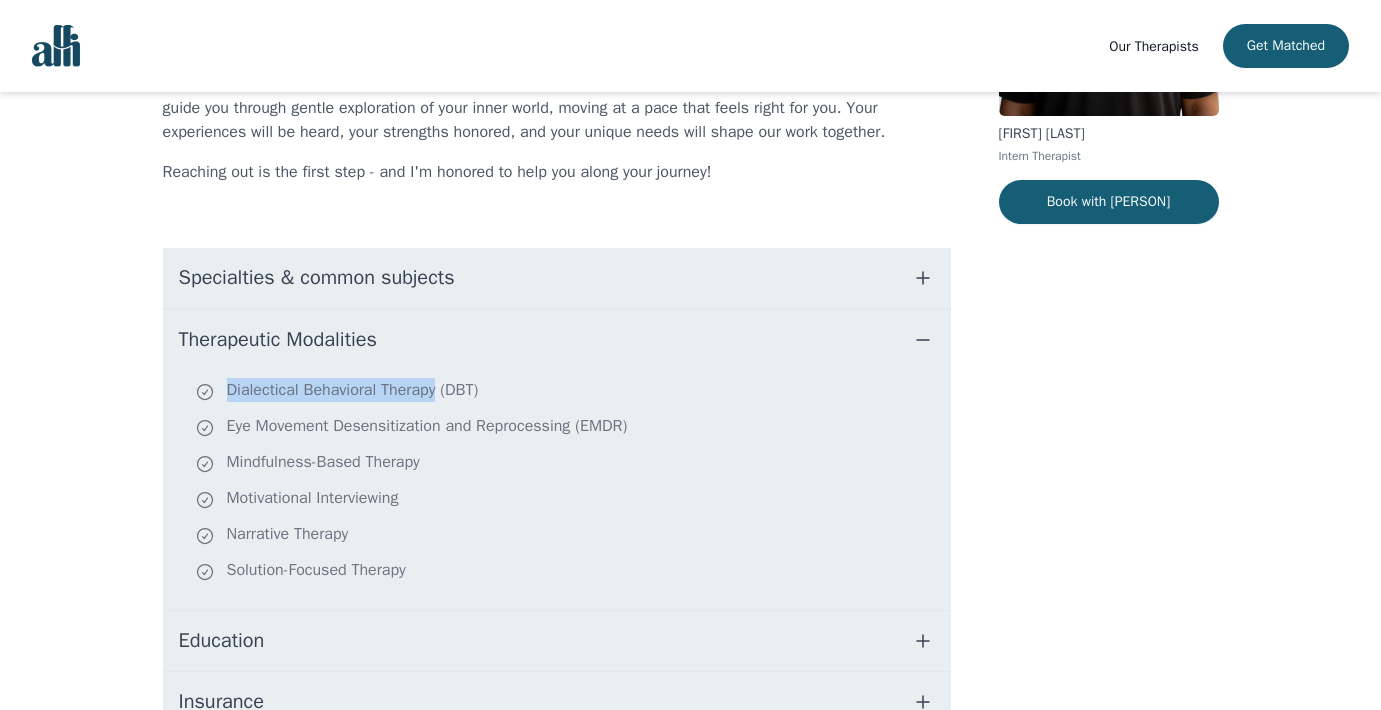 drag, startPoint x: 235, startPoint y: 392, endPoint x: 444, endPoint y: 393, distance: 209.0024 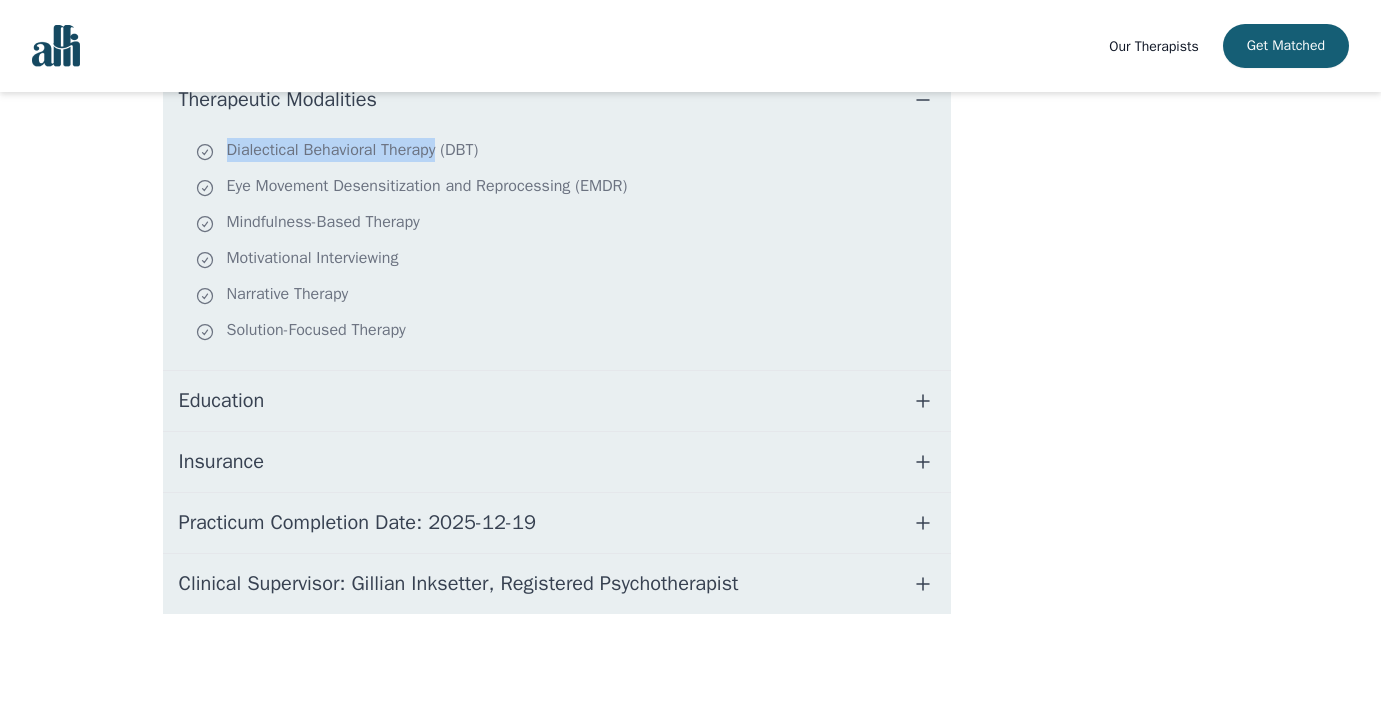 click on "Insurance" at bounding box center (557, 462) 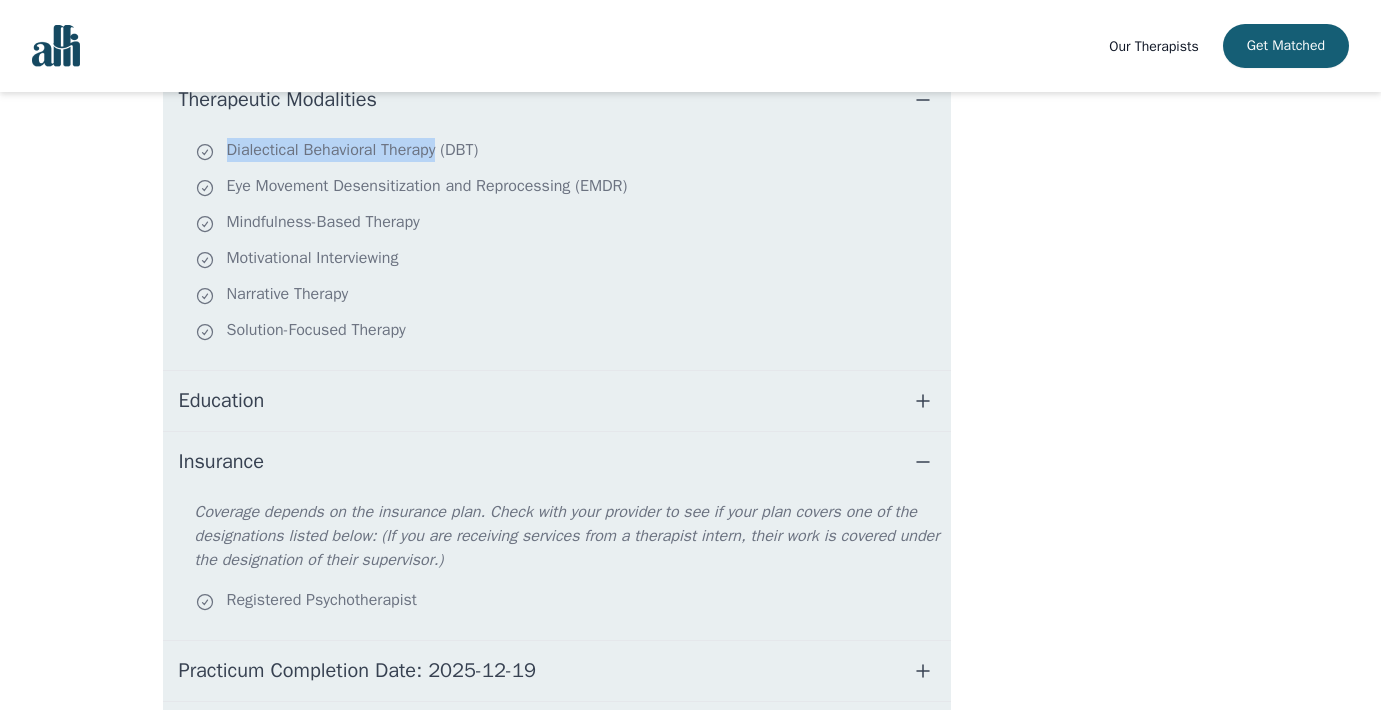 click on "Insurance" at bounding box center (557, 462) 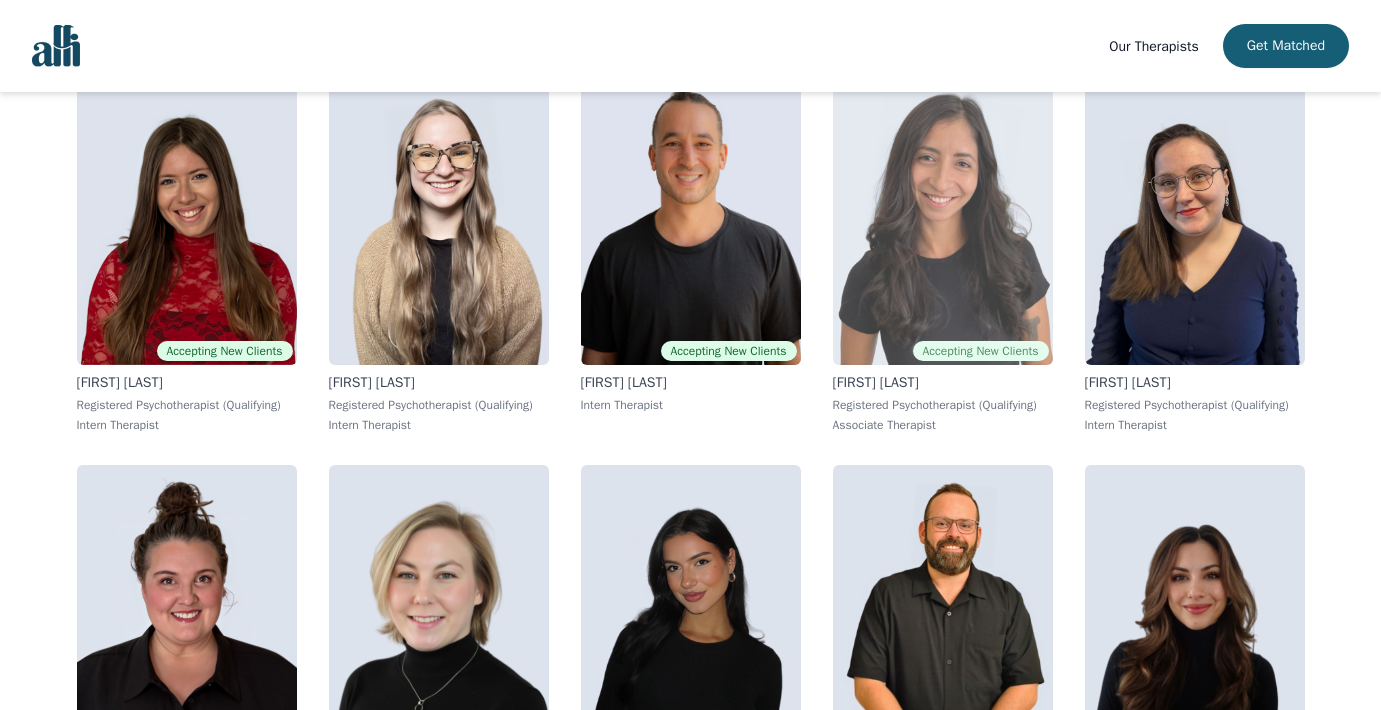 scroll, scrollTop: 523, scrollLeft: 0, axis: vertical 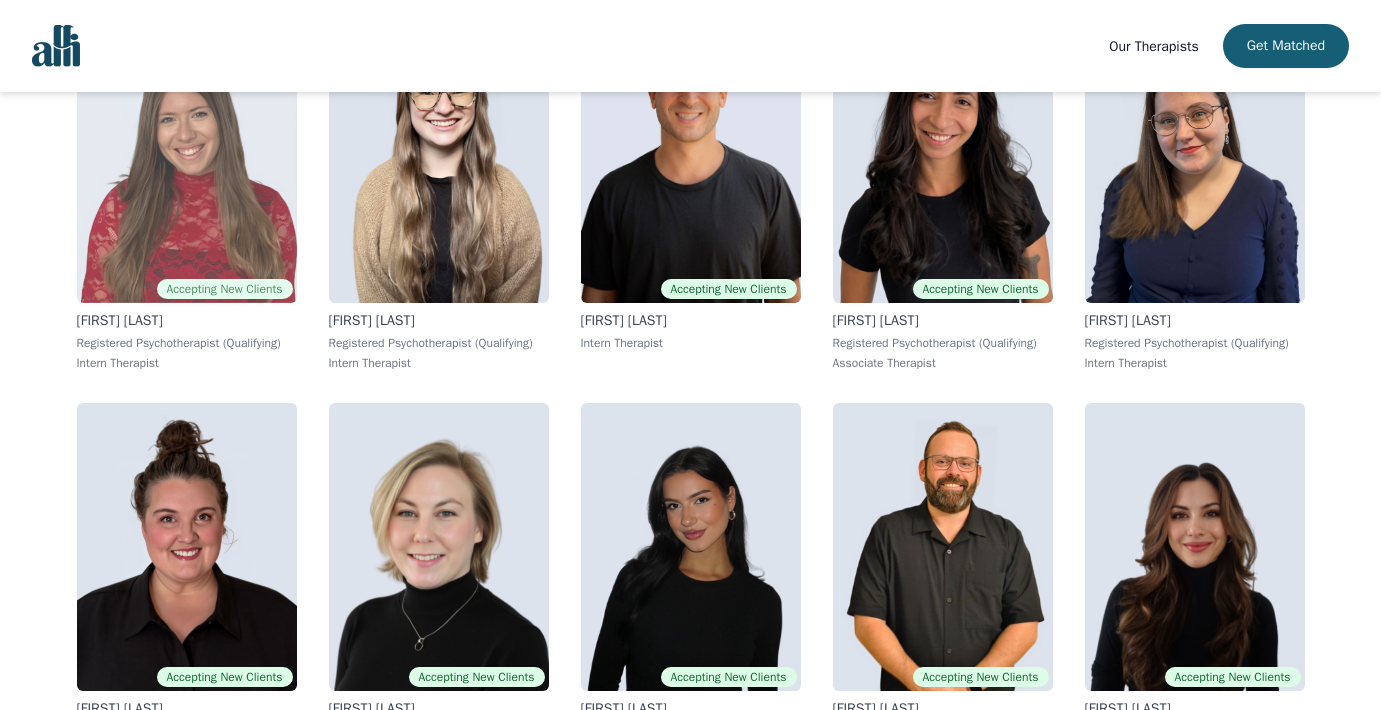 click at bounding box center (187, 159) 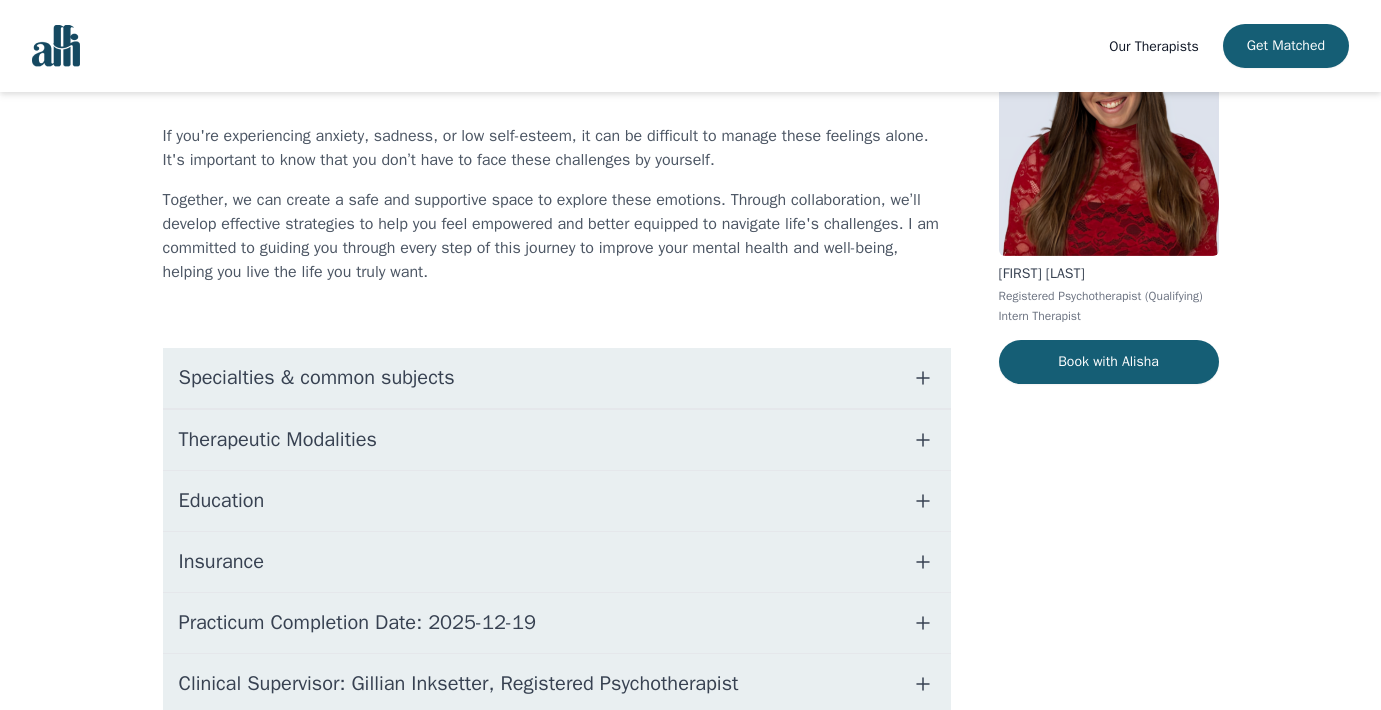 scroll, scrollTop: 272, scrollLeft: 0, axis: vertical 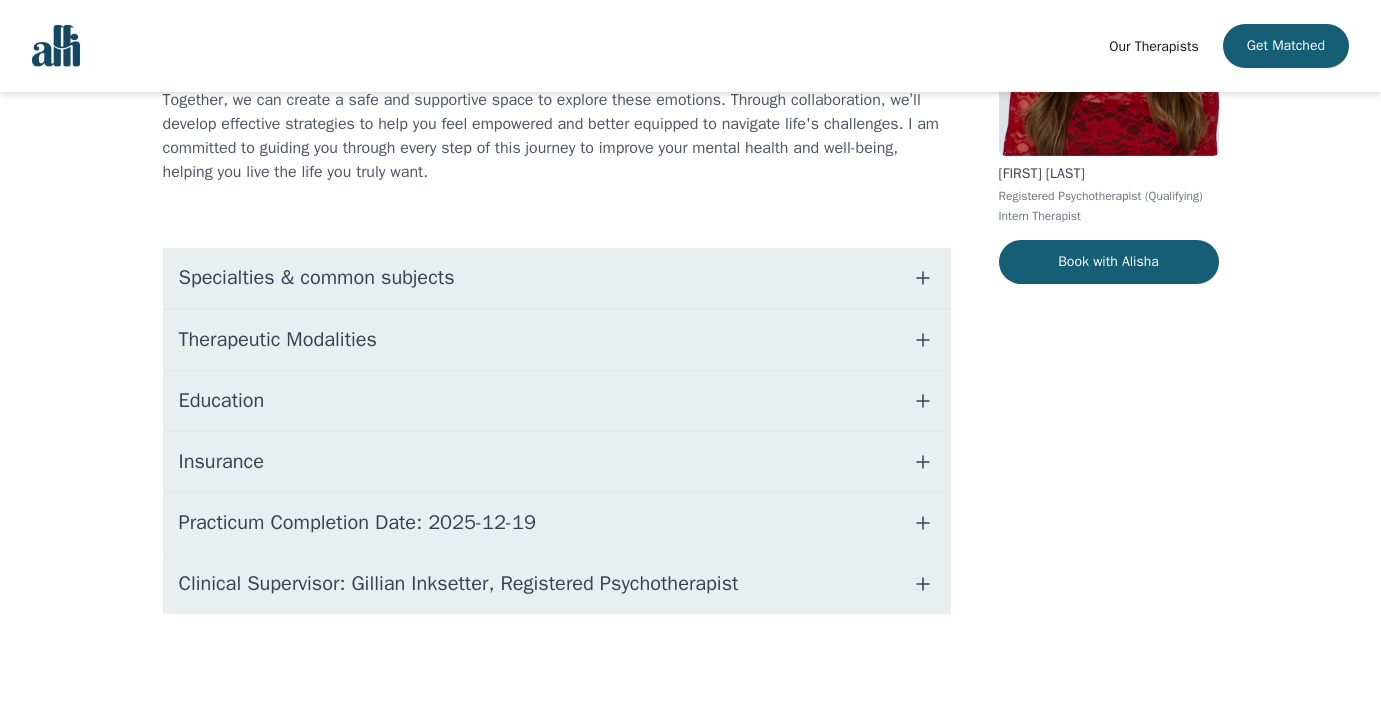 click on "Specialties & common subjects" at bounding box center [317, 278] 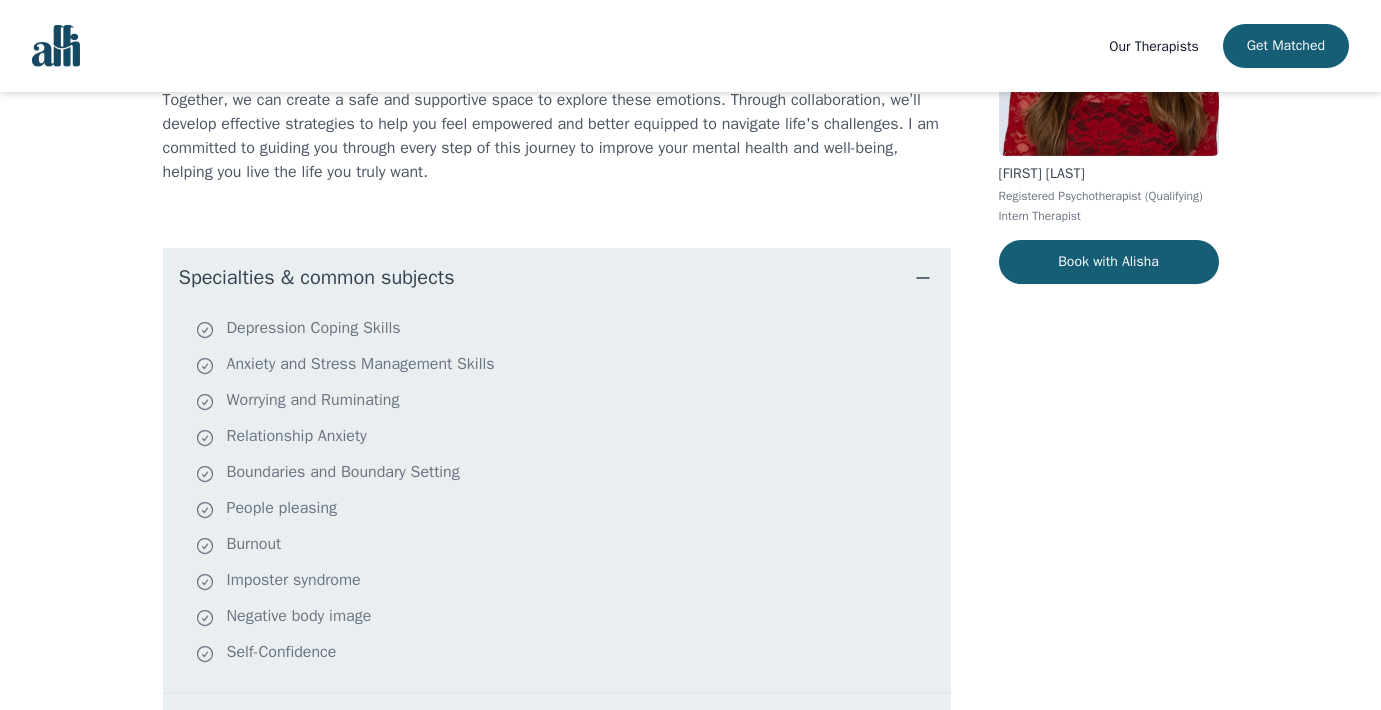 click on "Specialties & common subjects" at bounding box center (317, 278) 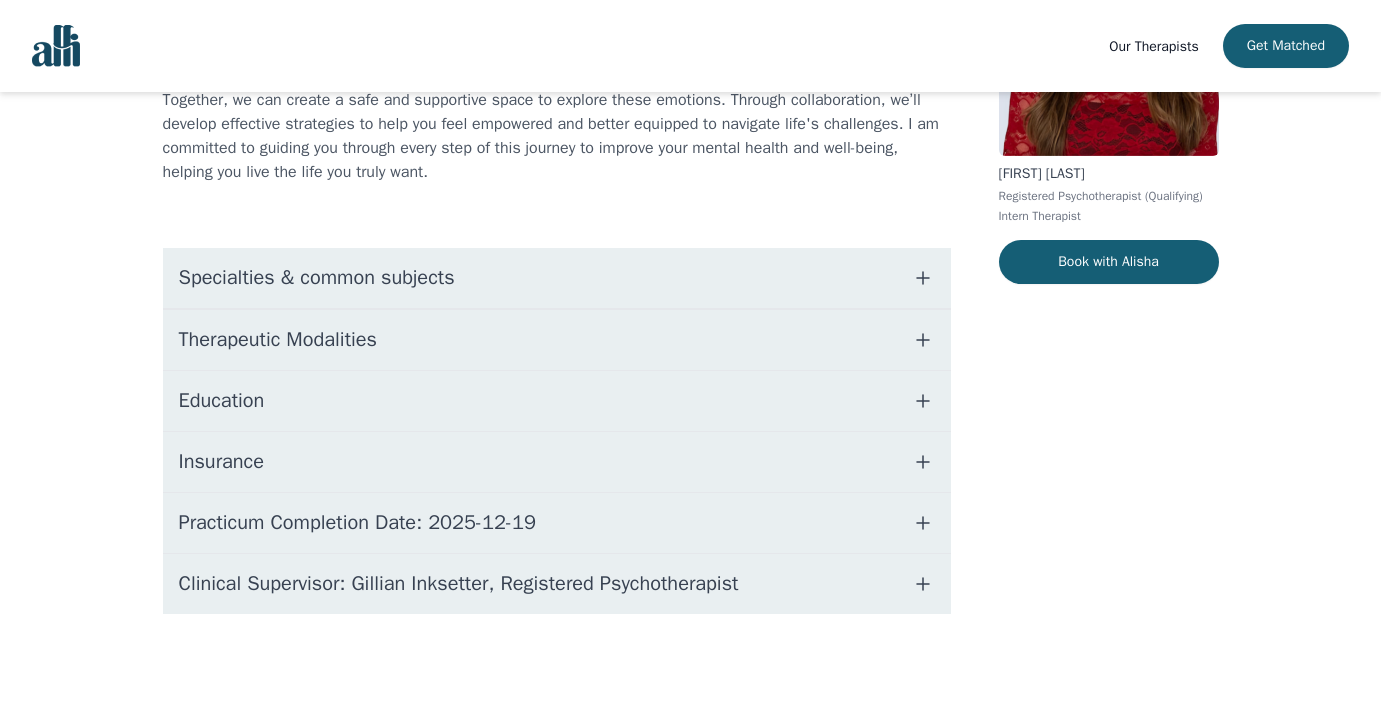 click on "Therapeutic Modalities" at bounding box center [278, 340] 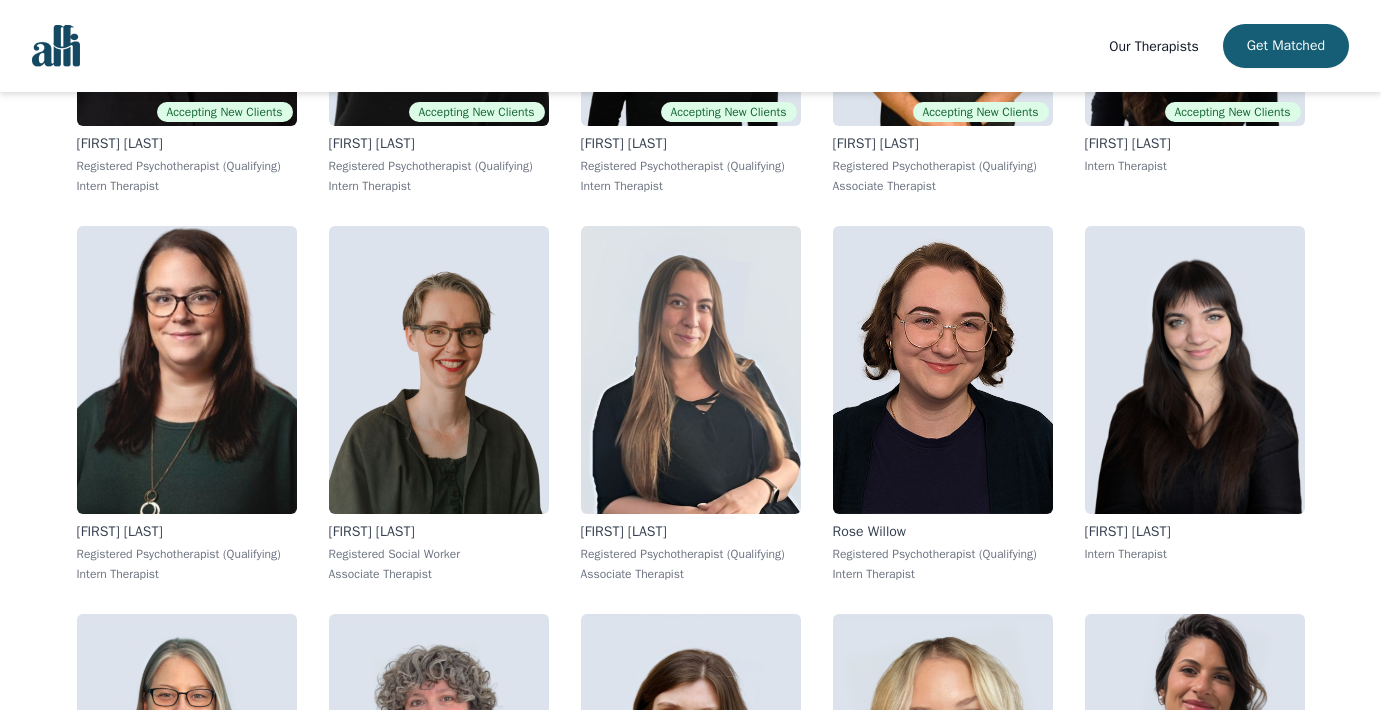 scroll, scrollTop: 1094, scrollLeft: 0, axis: vertical 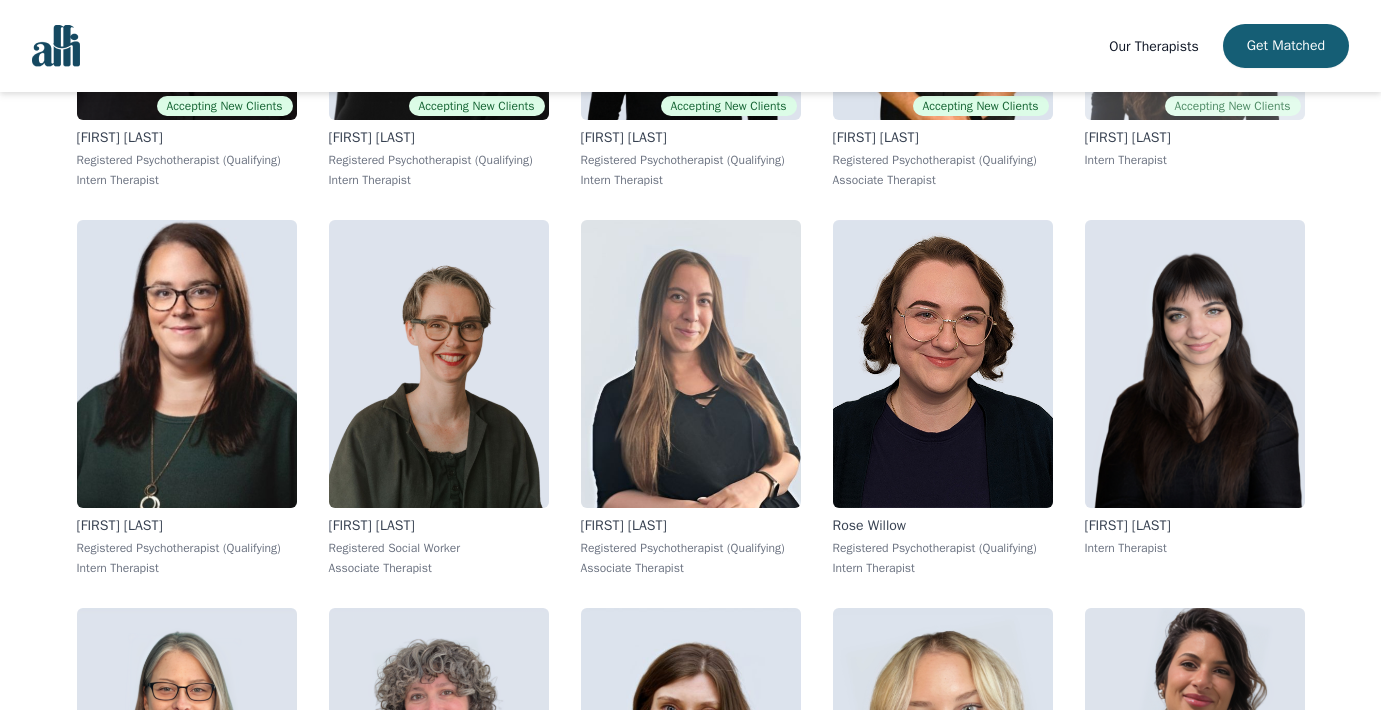 click at bounding box center [1195, -24] 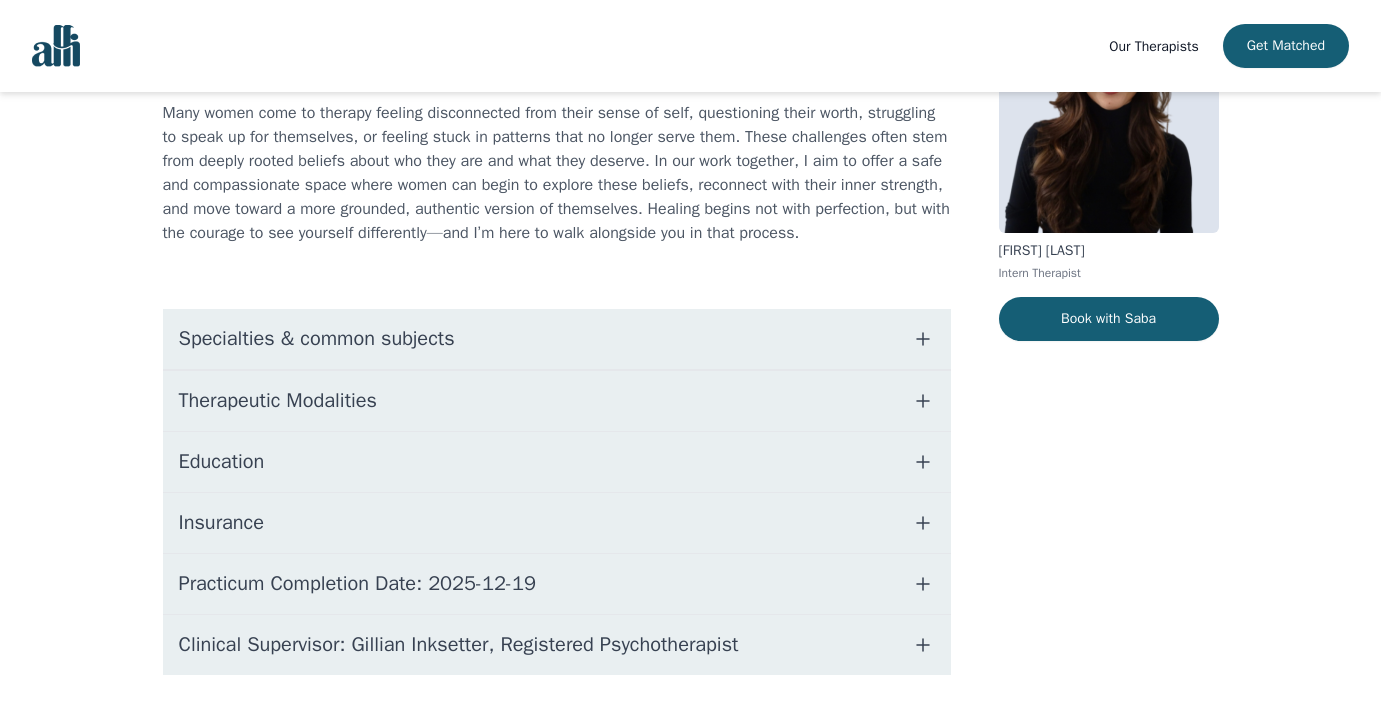 scroll, scrollTop: 280, scrollLeft: 0, axis: vertical 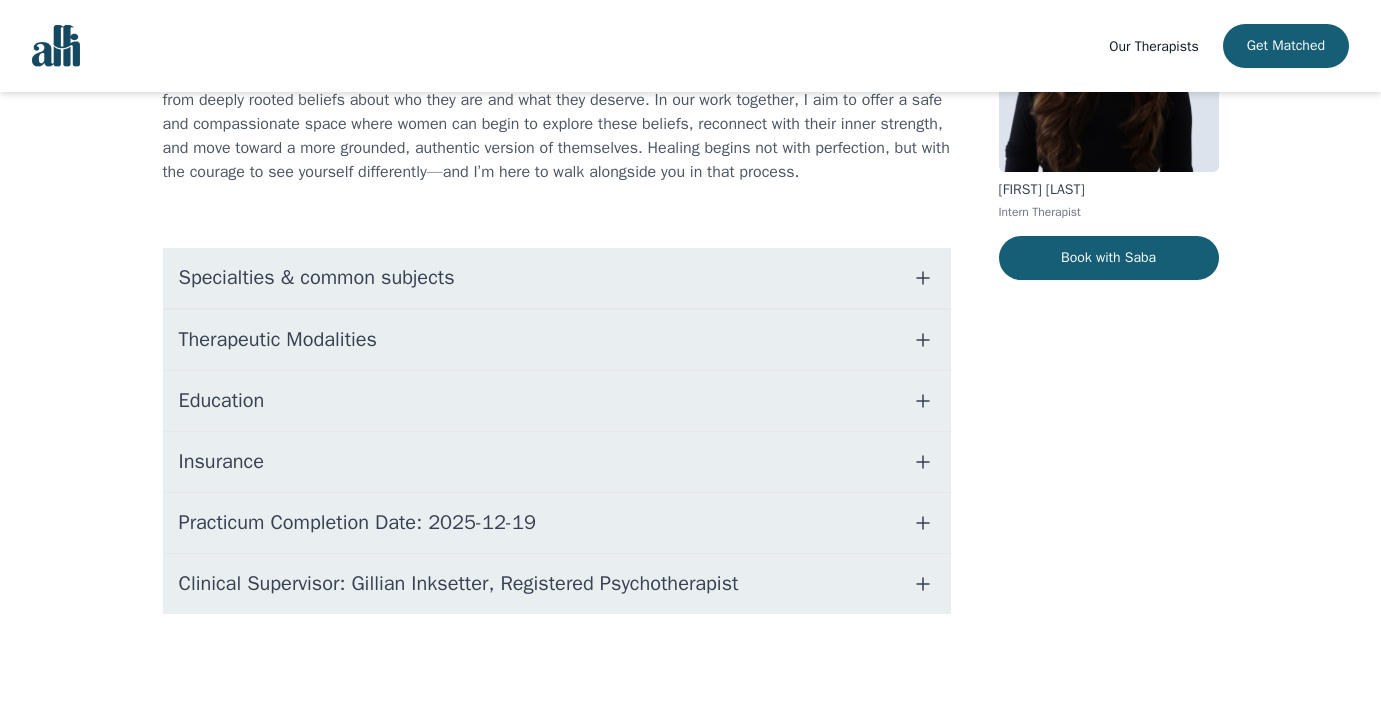 click on "Specialties & common subjects" at bounding box center (317, 278) 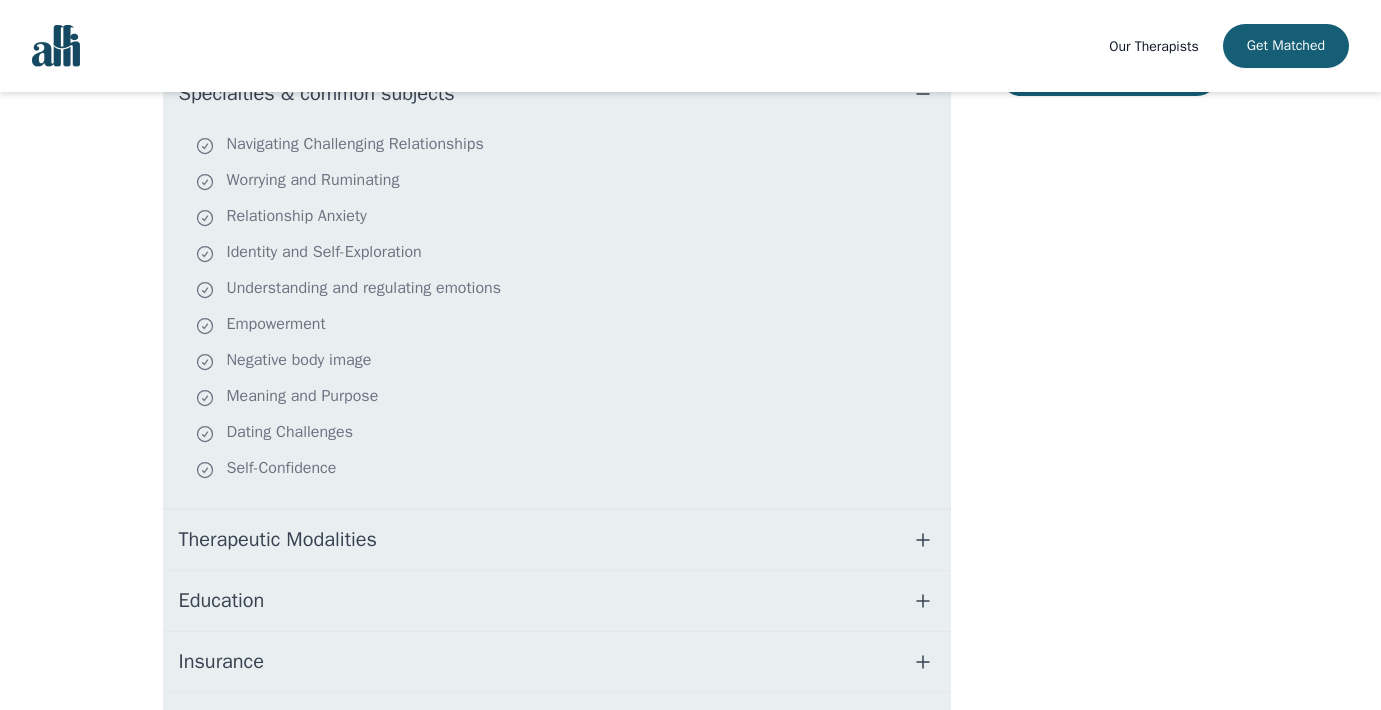 scroll, scrollTop: 599, scrollLeft: 0, axis: vertical 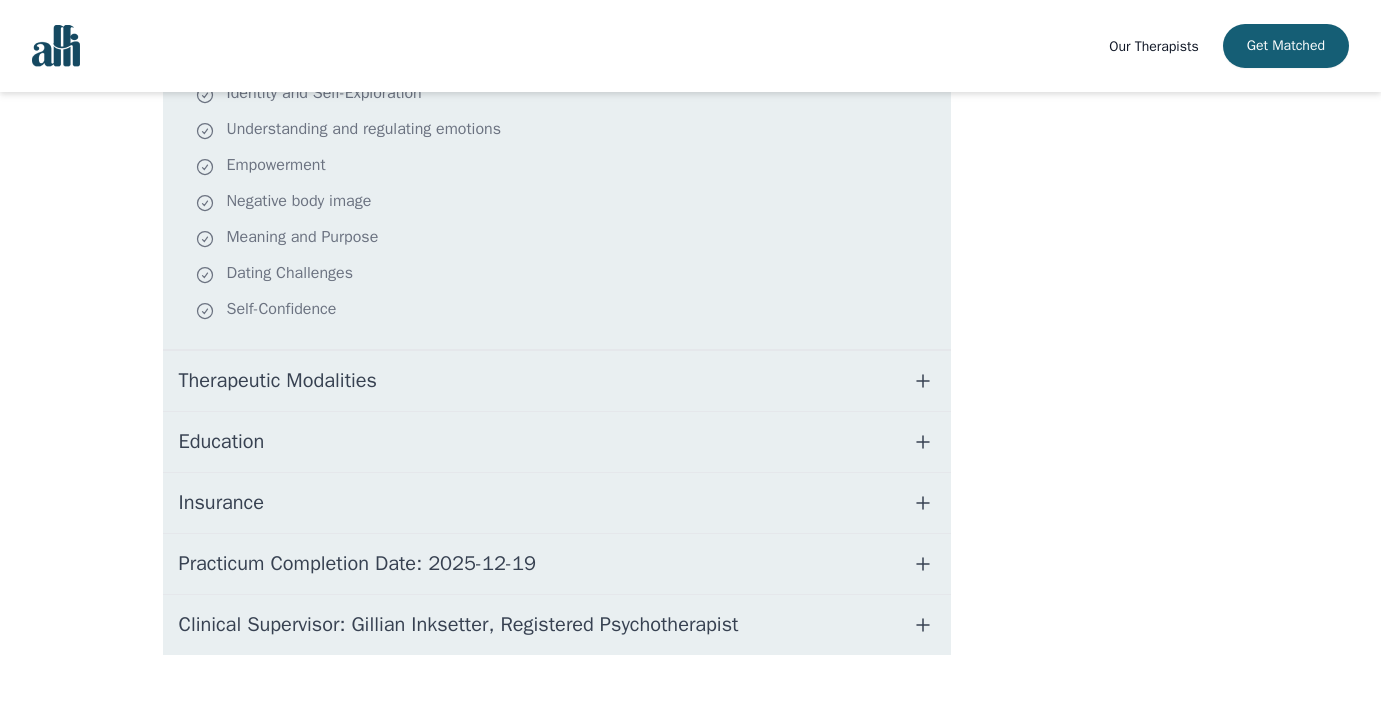 click on "Therapeutic Modalities" at bounding box center (278, 381) 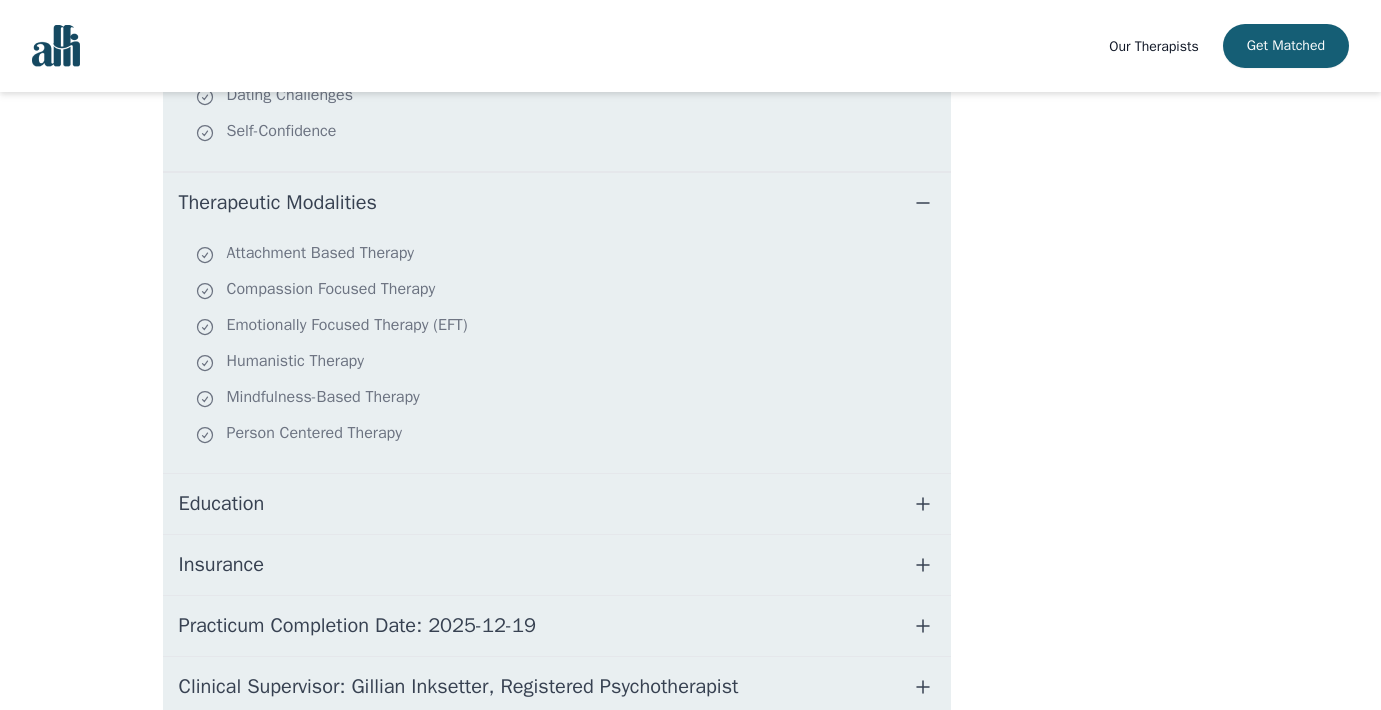 scroll, scrollTop: 797, scrollLeft: 0, axis: vertical 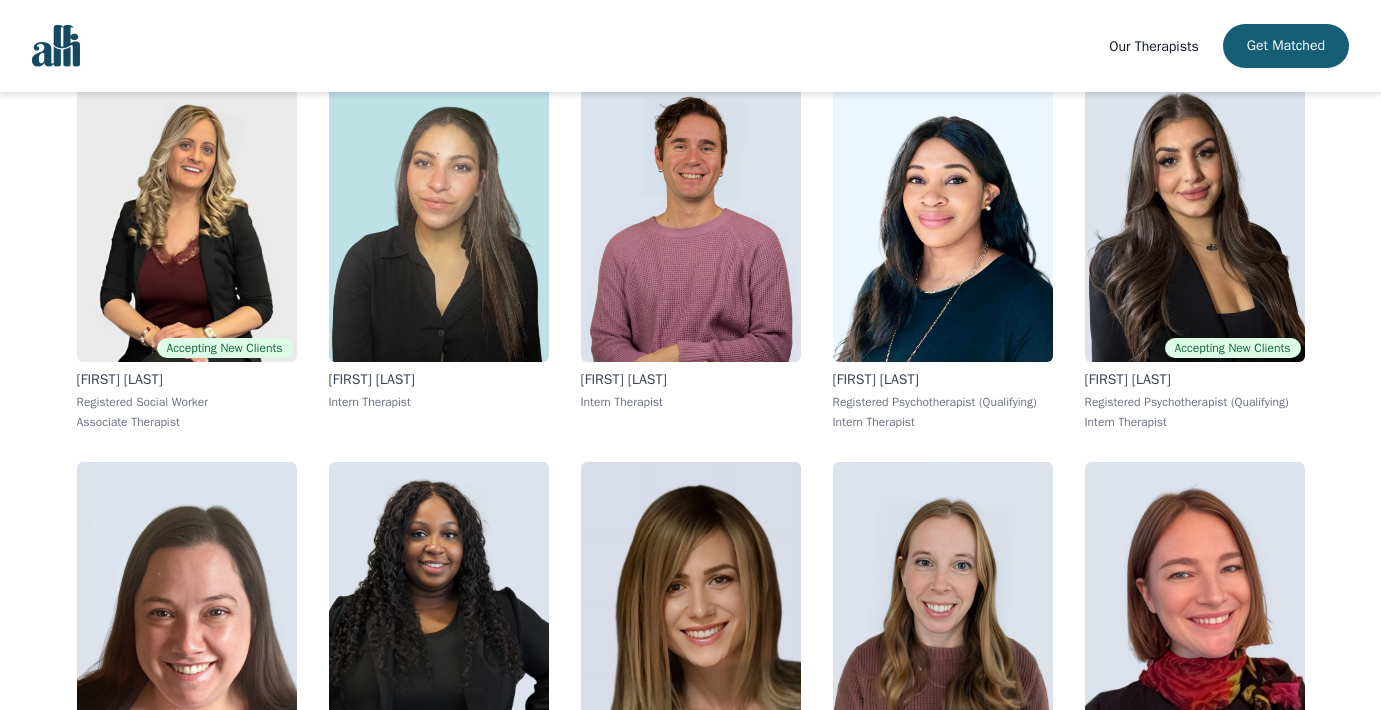 click at bounding box center [439, -946] 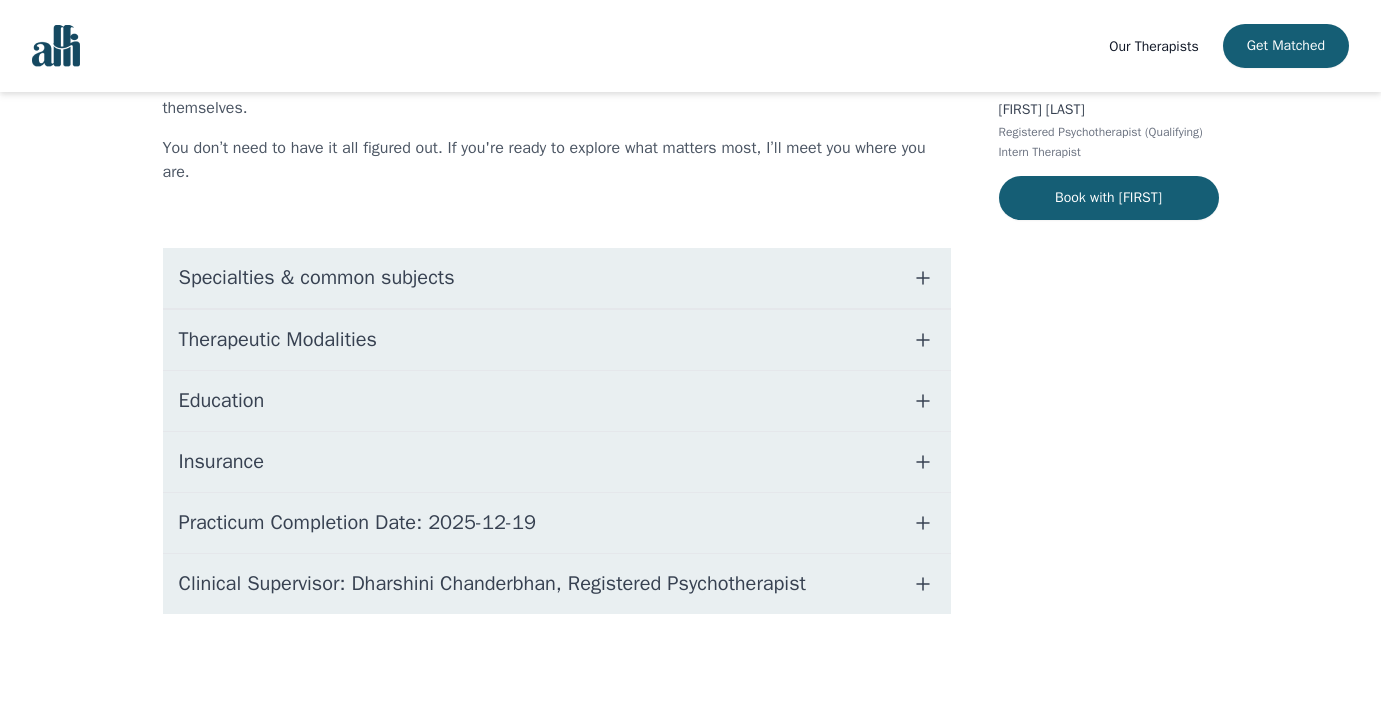 scroll, scrollTop: 0, scrollLeft: 0, axis: both 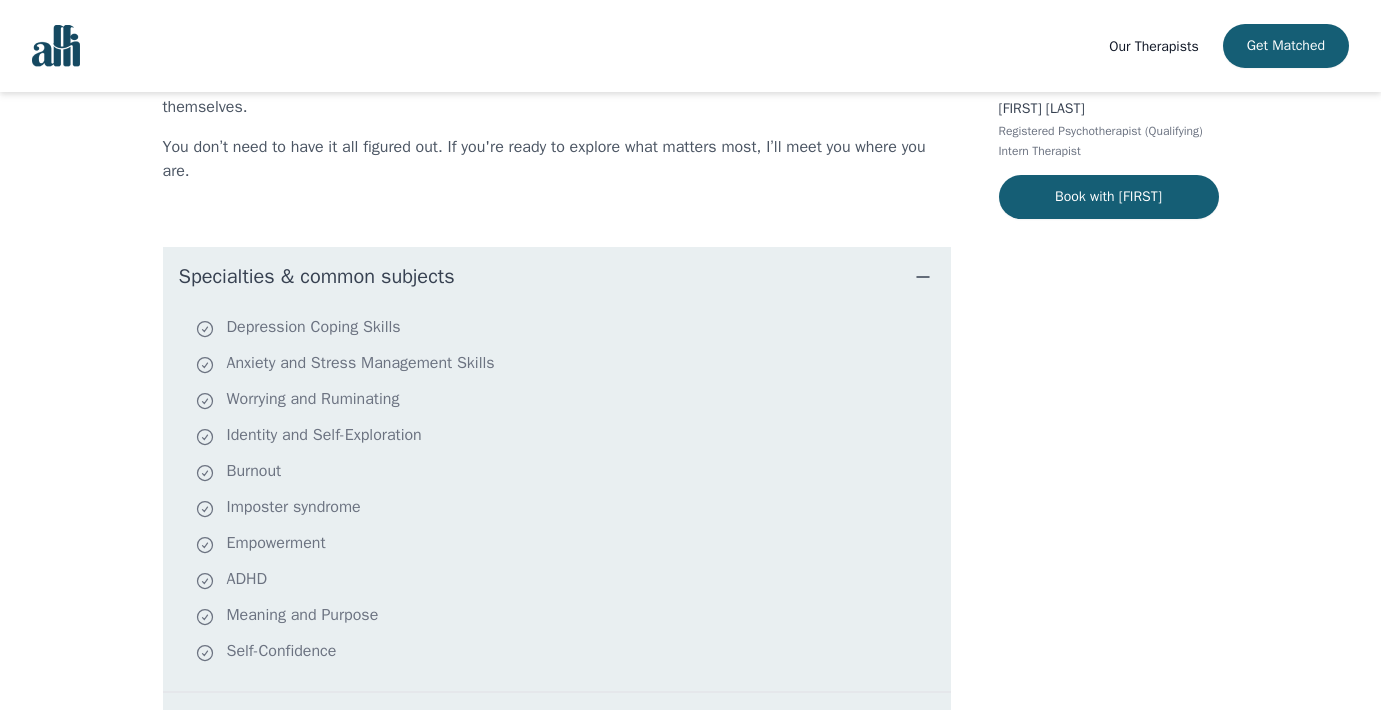 click on "Specialties & common subjects" at bounding box center (317, 277) 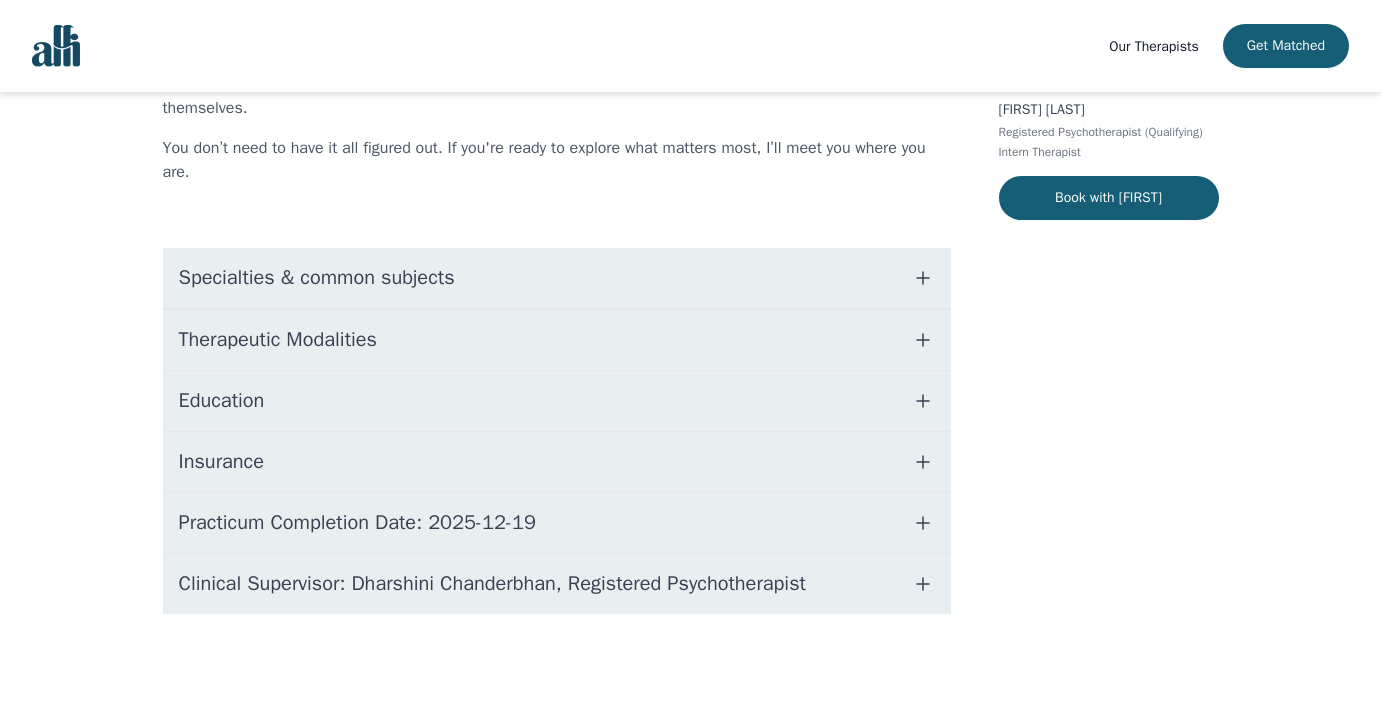 click on "Therapeutic Modalities" at bounding box center (557, 340) 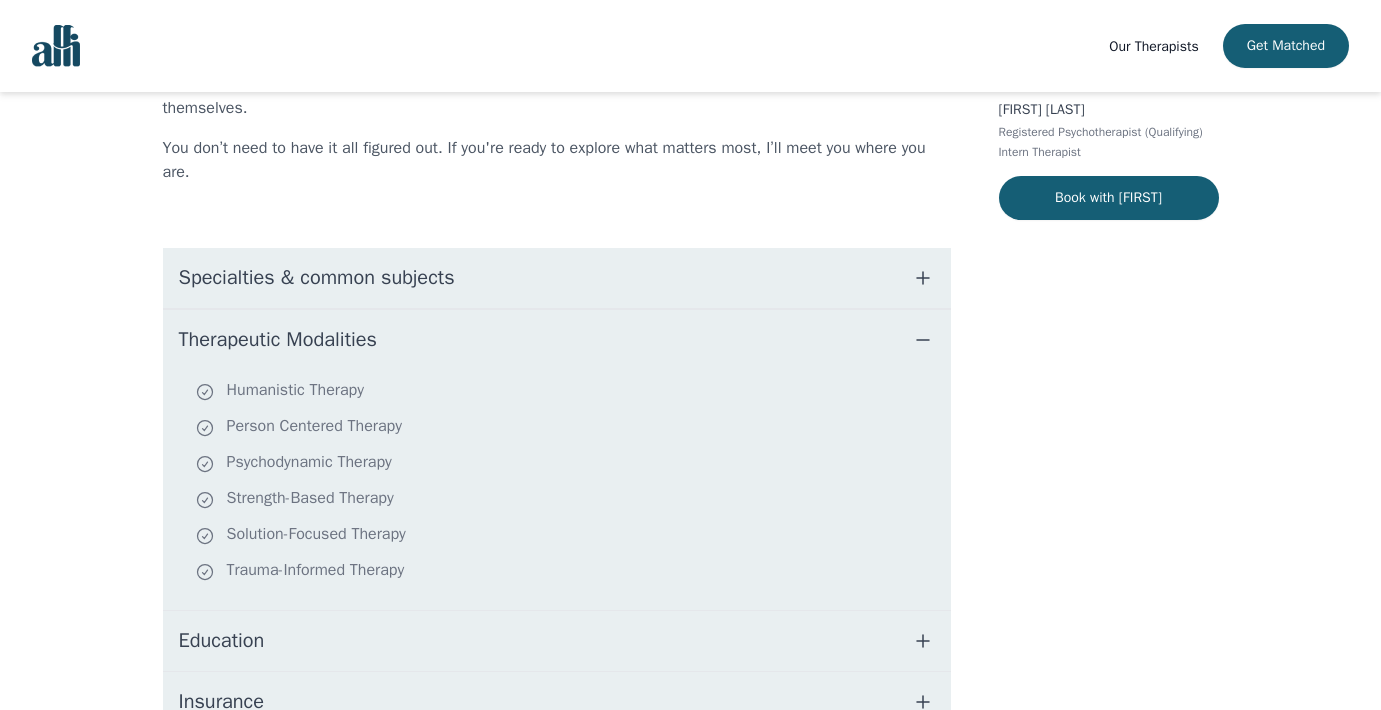 click on "Therapeutic Modalities" at bounding box center [278, 340] 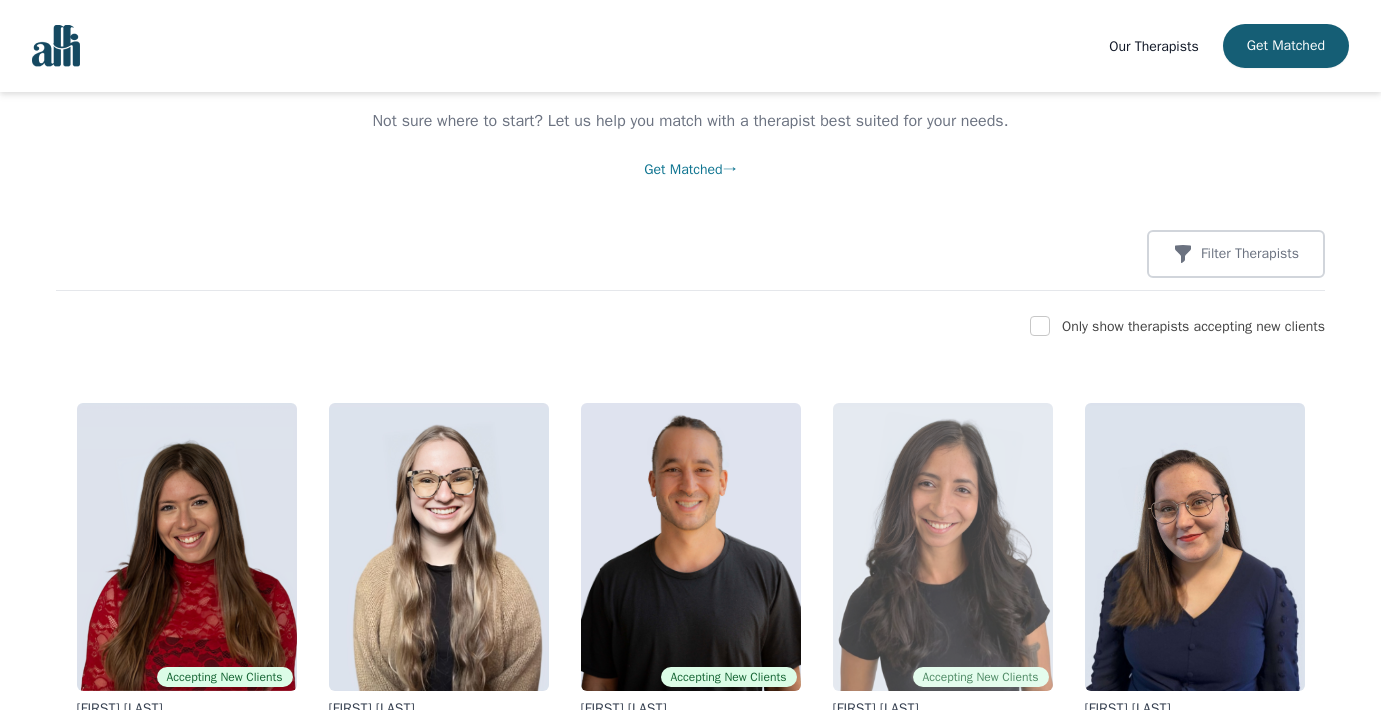 scroll, scrollTop: 0, scrollLeft: 0, axis: both 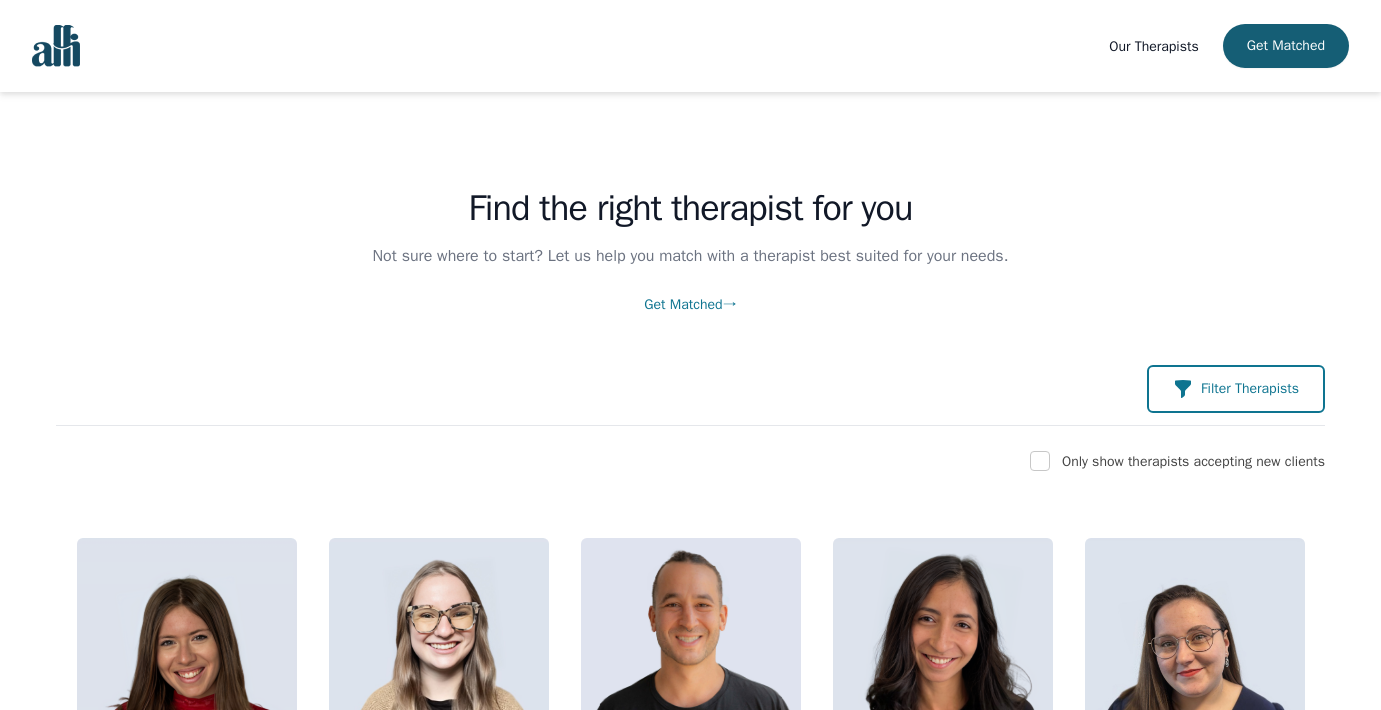 click on "Filter Therapists" at bounding box center [1250, 389] 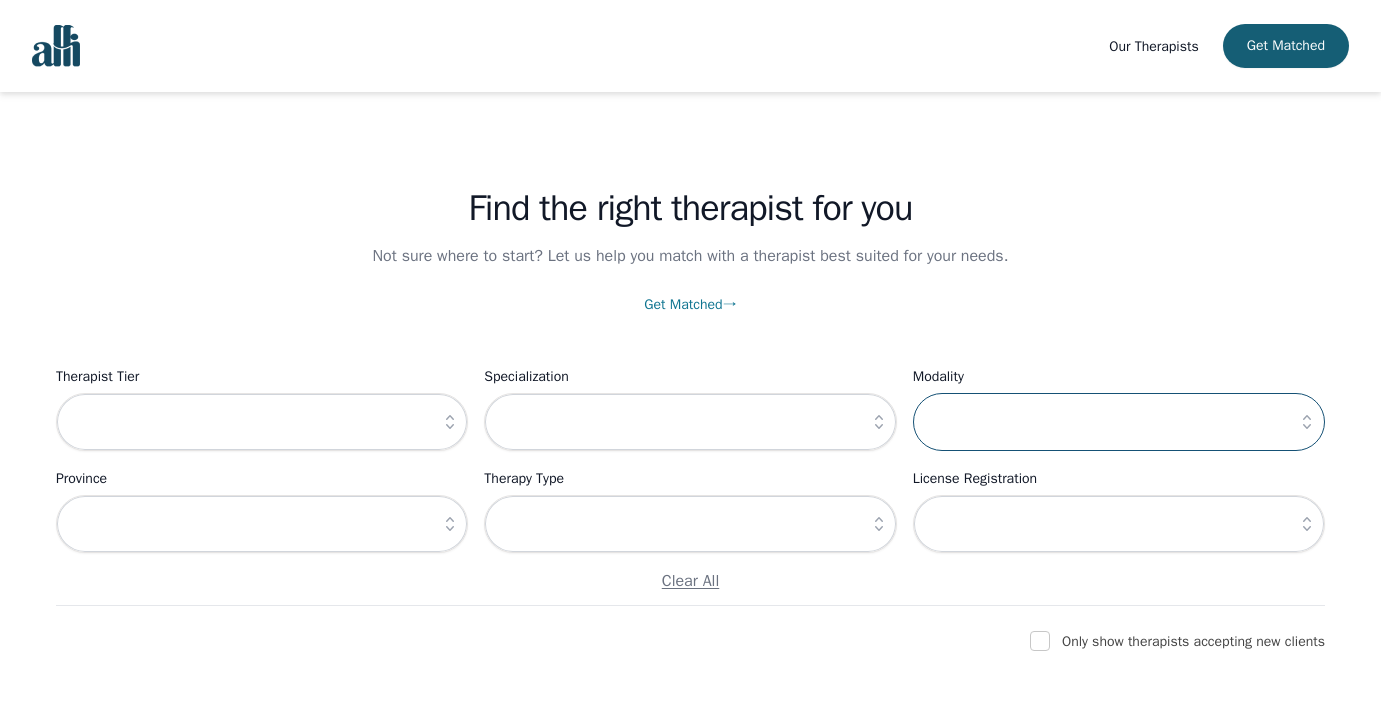 click at bounding box center [1119, 422] 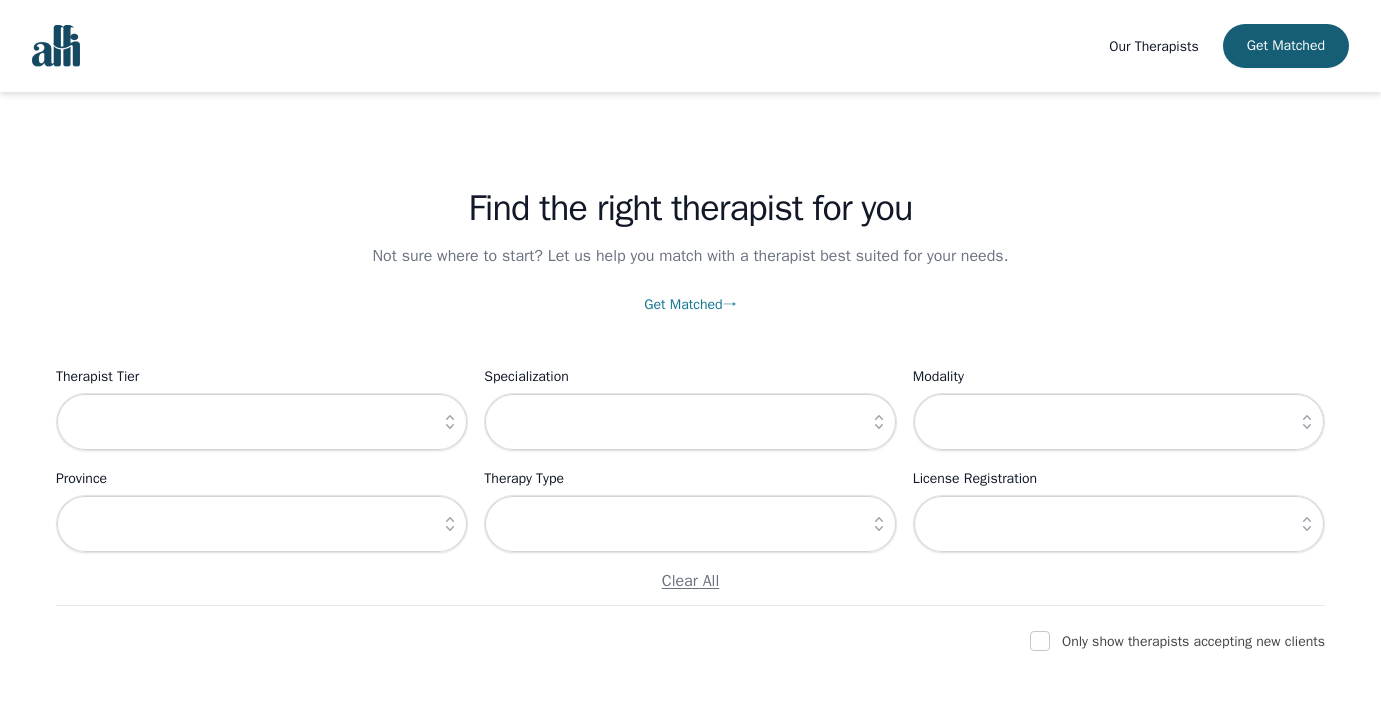 click at bounding box center [1307, 422] 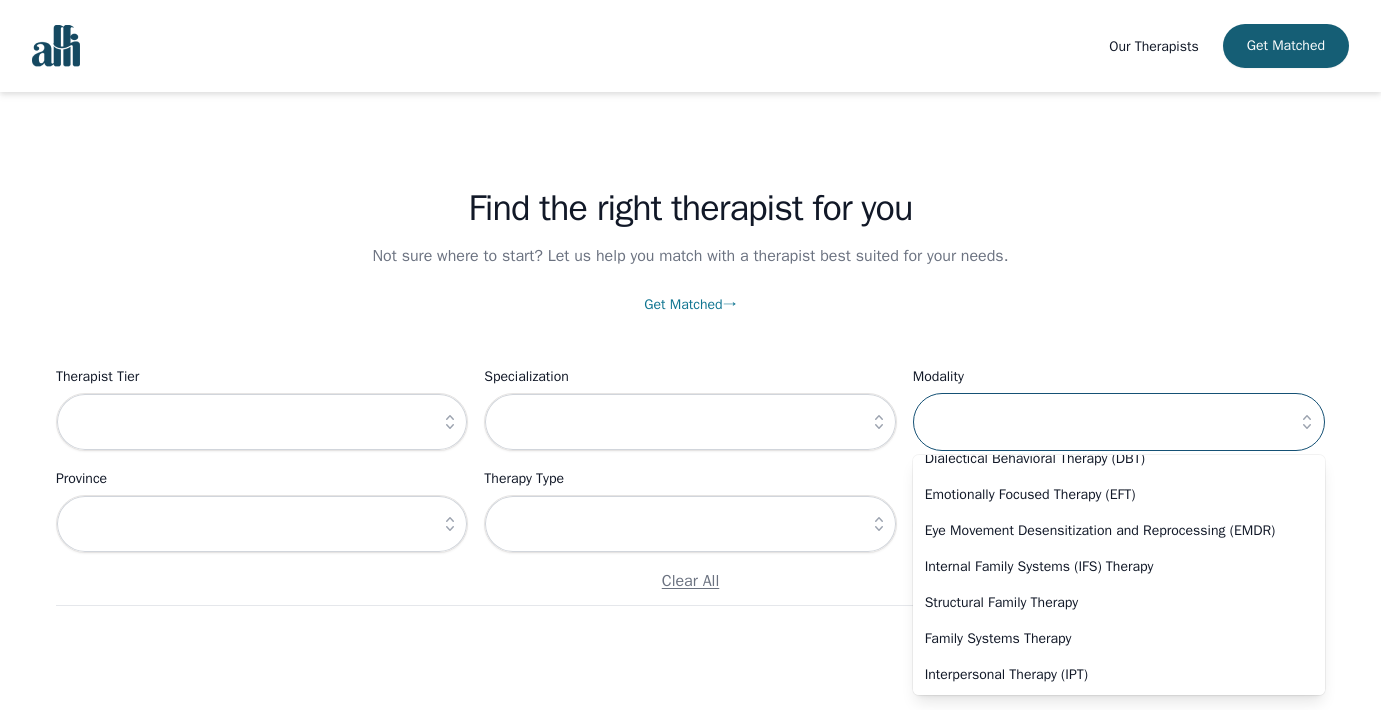 scroll, scrollTop: 159, scrollLeft: 0, axis: vertical 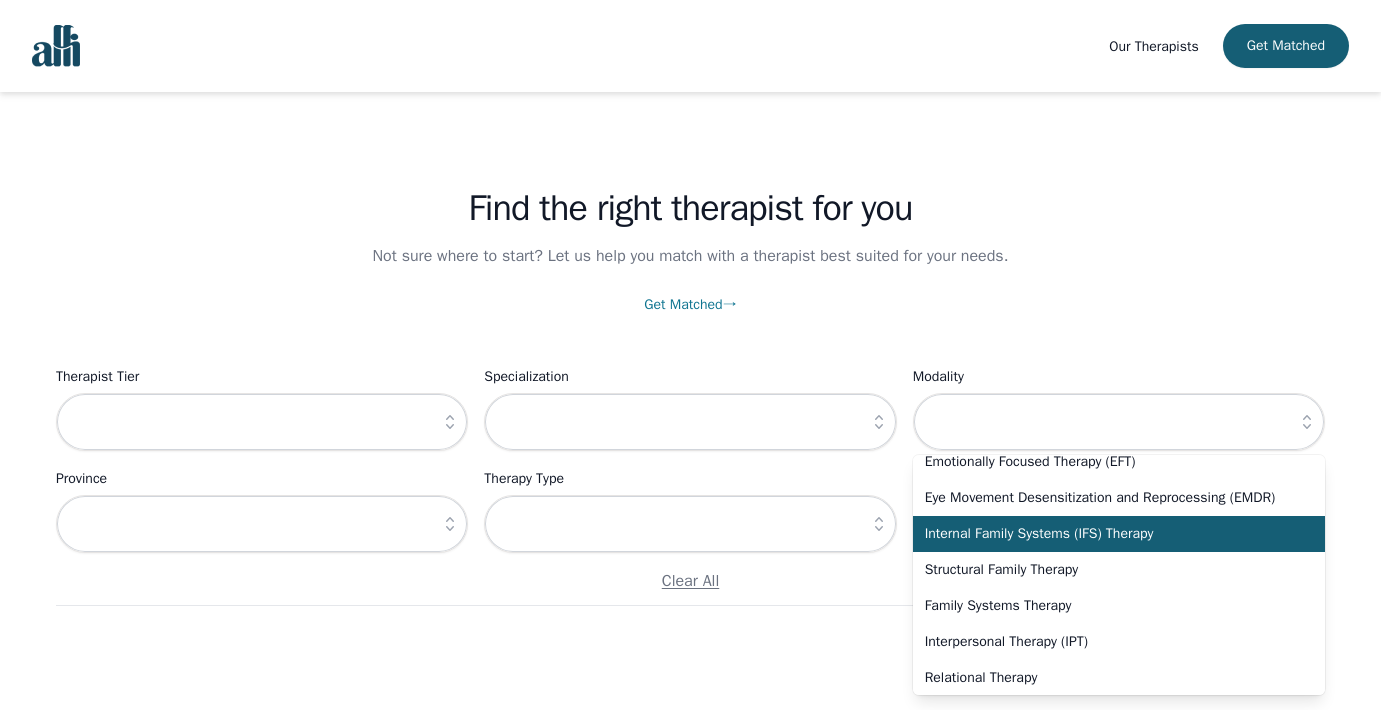 click on "Internal Family Systems (IFS) Therapy" at bounding box center [1107, 534] 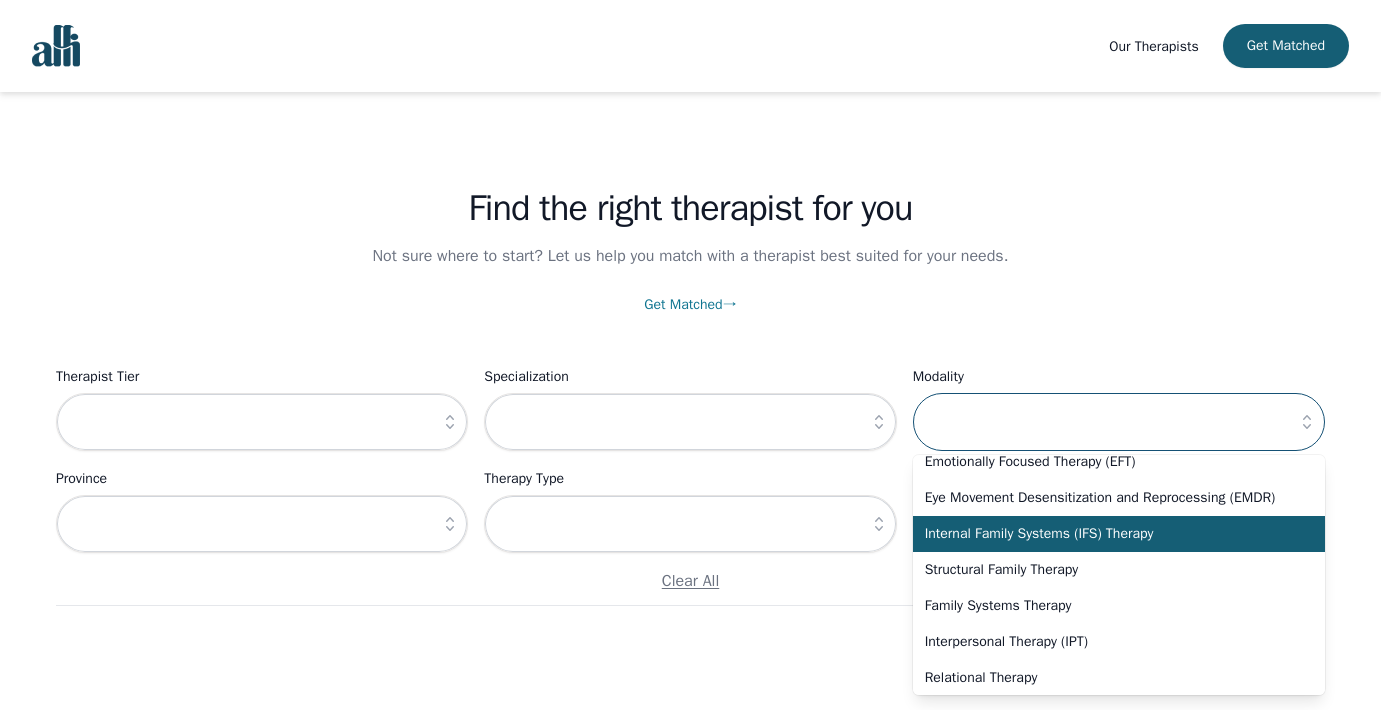 type on "Internal Family Systems (IFS) Therapy" 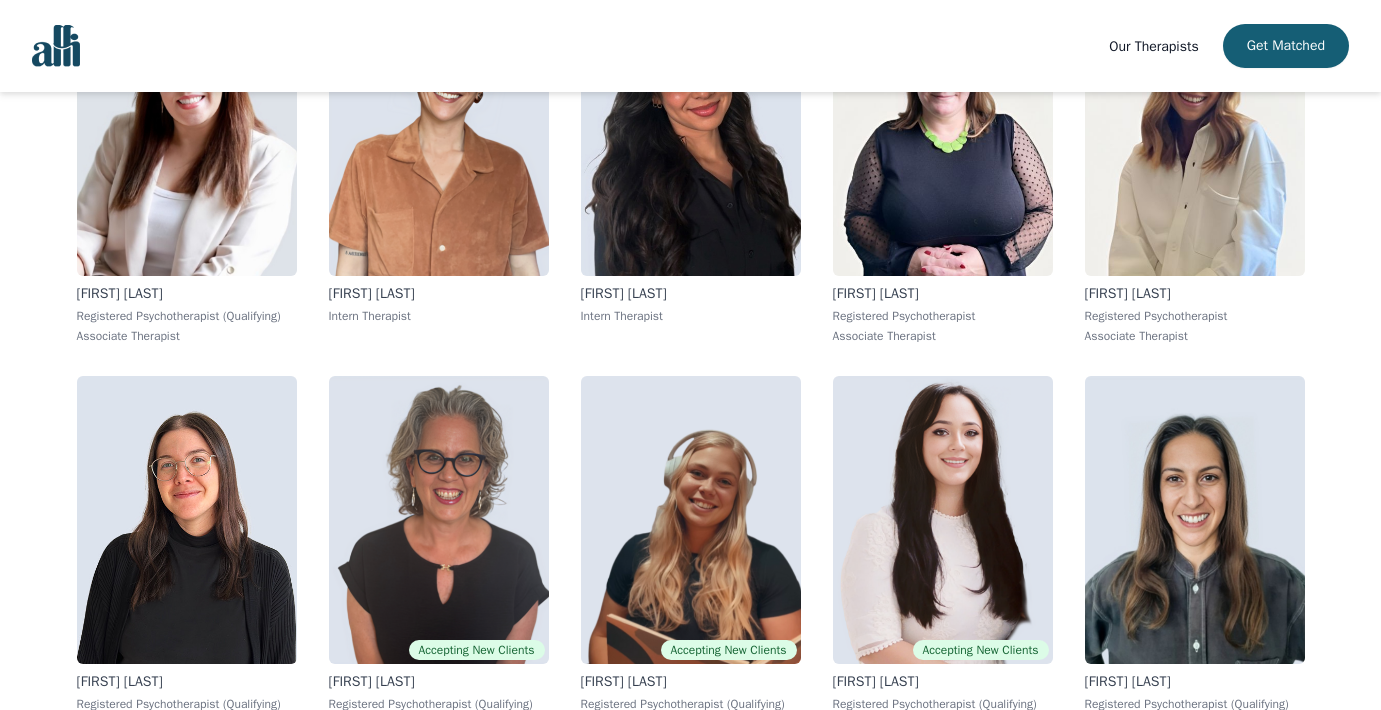scroll, scrollTop: 1324, scrollLeft: 0, axis: vertical 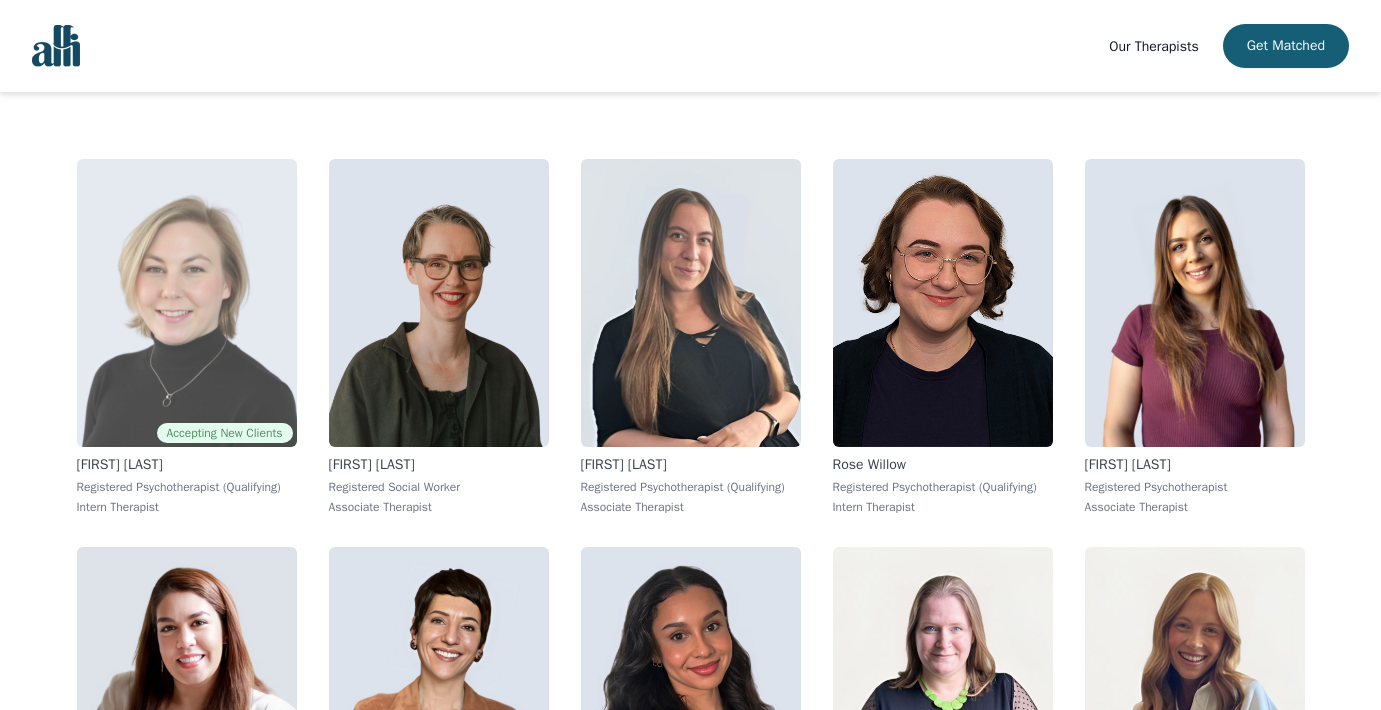 click at bounding box center [187, 303] 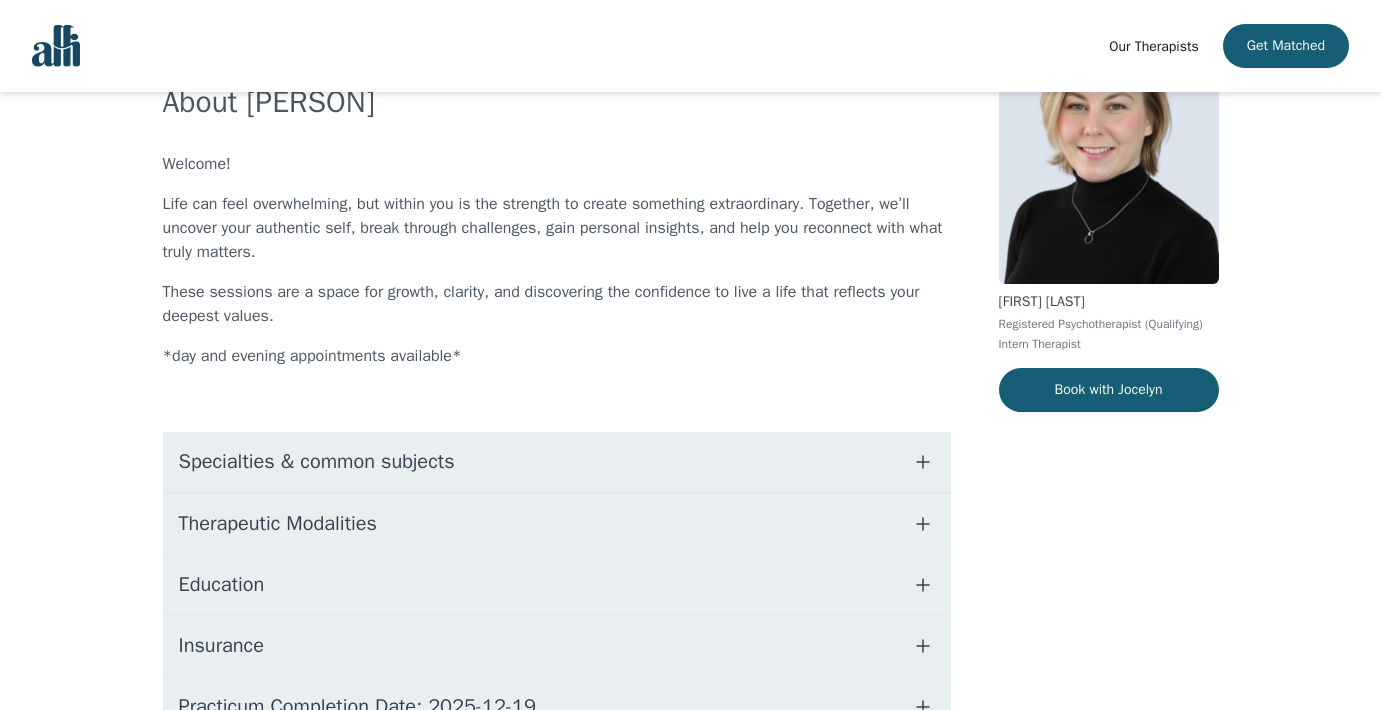 scroll, scrollTop: 328, scrollLeft: 0, axis: vertical 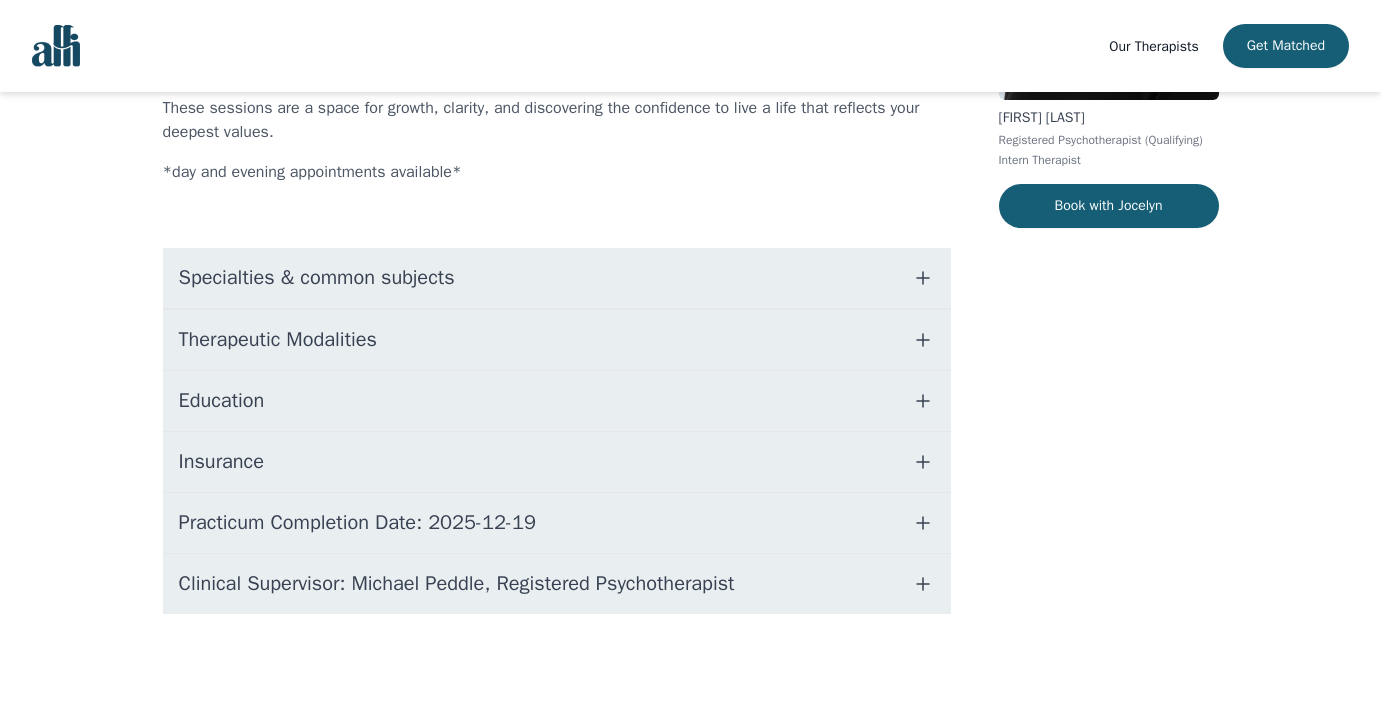 click on "Specialties & common subjects" at bounding box center [557, 278] 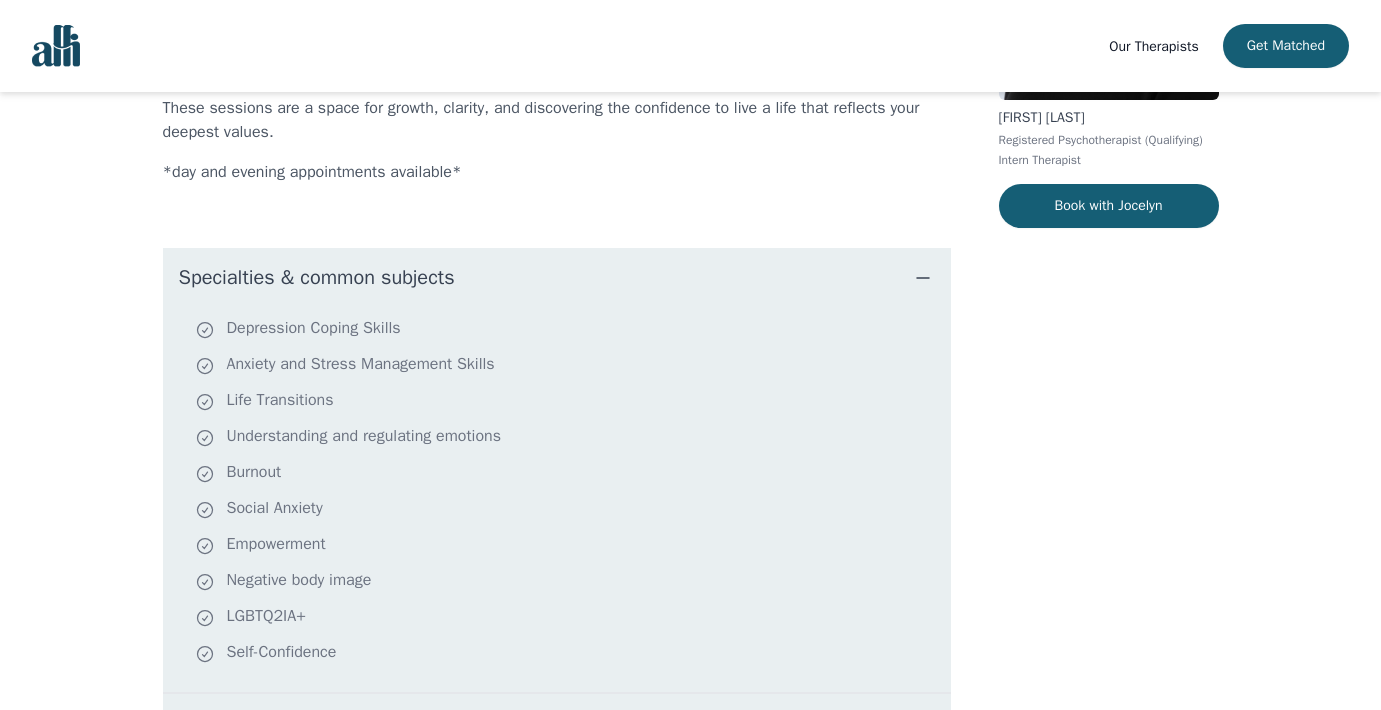 click on "Specialties & common subjects" at bounding box center [557, 278] 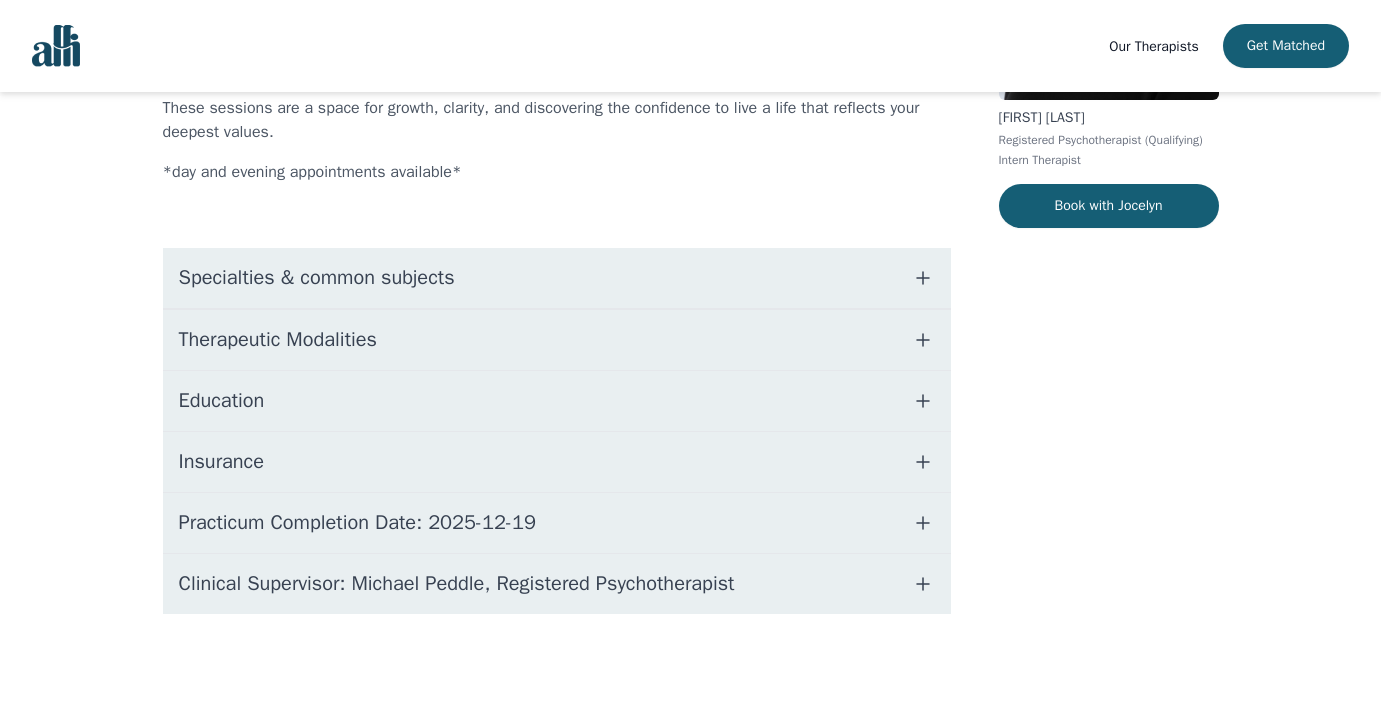 click on "Therapeutic Modalities" at bounding box center (278, 340) 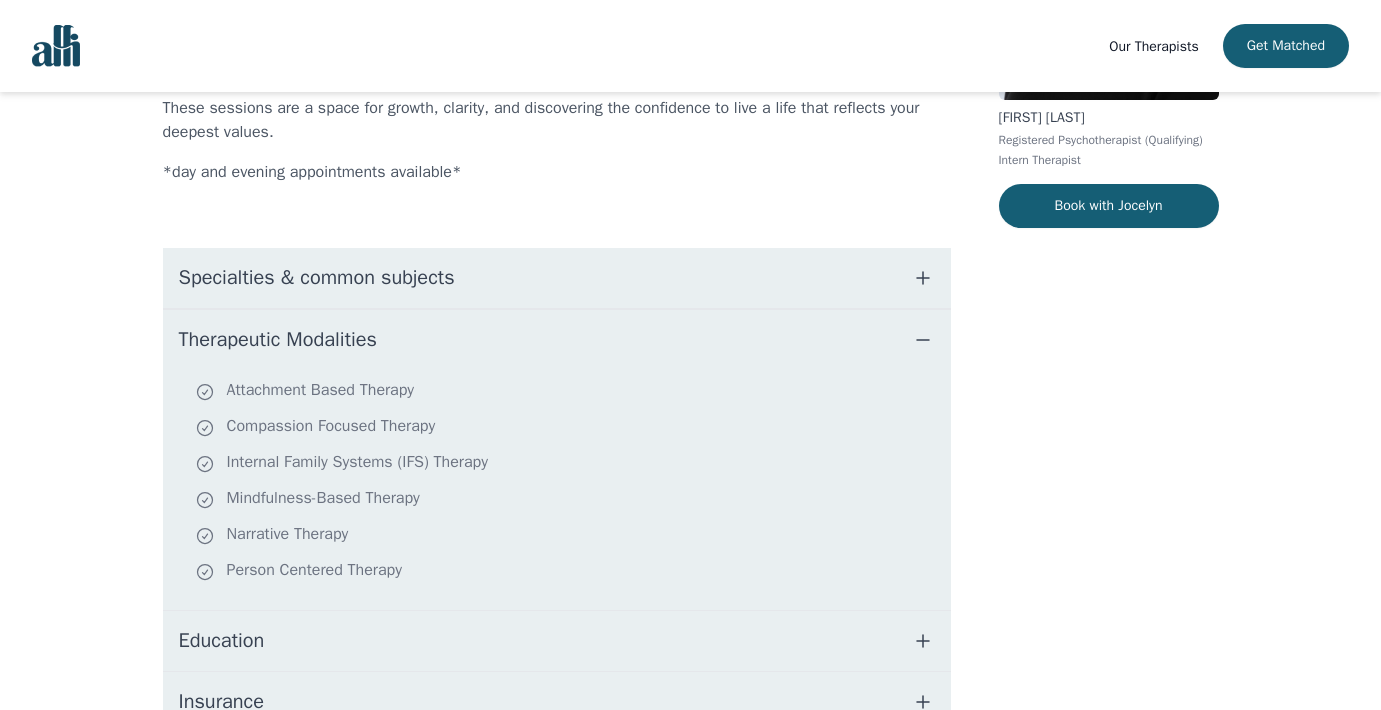 click on "Therapeutic Modalities" at bounding box center [278, 340] 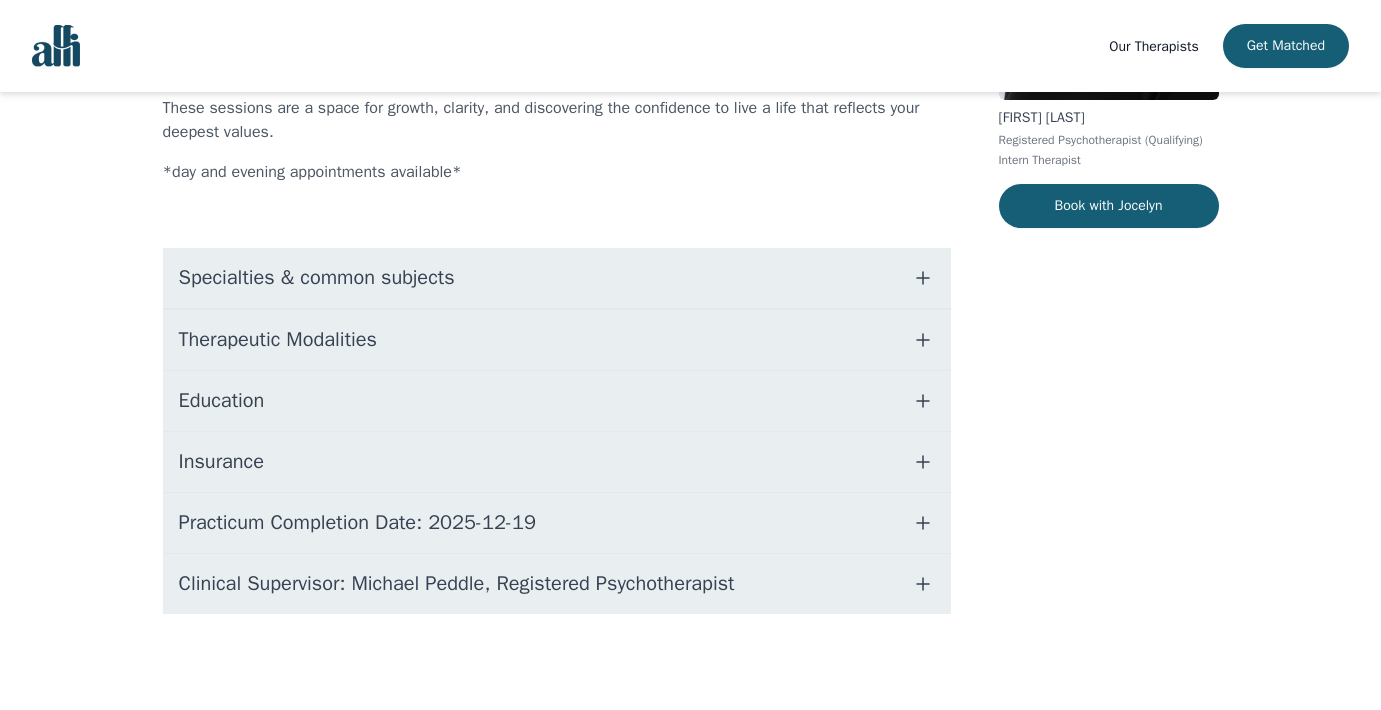 click on "Education" at bounding box center (222, 401) 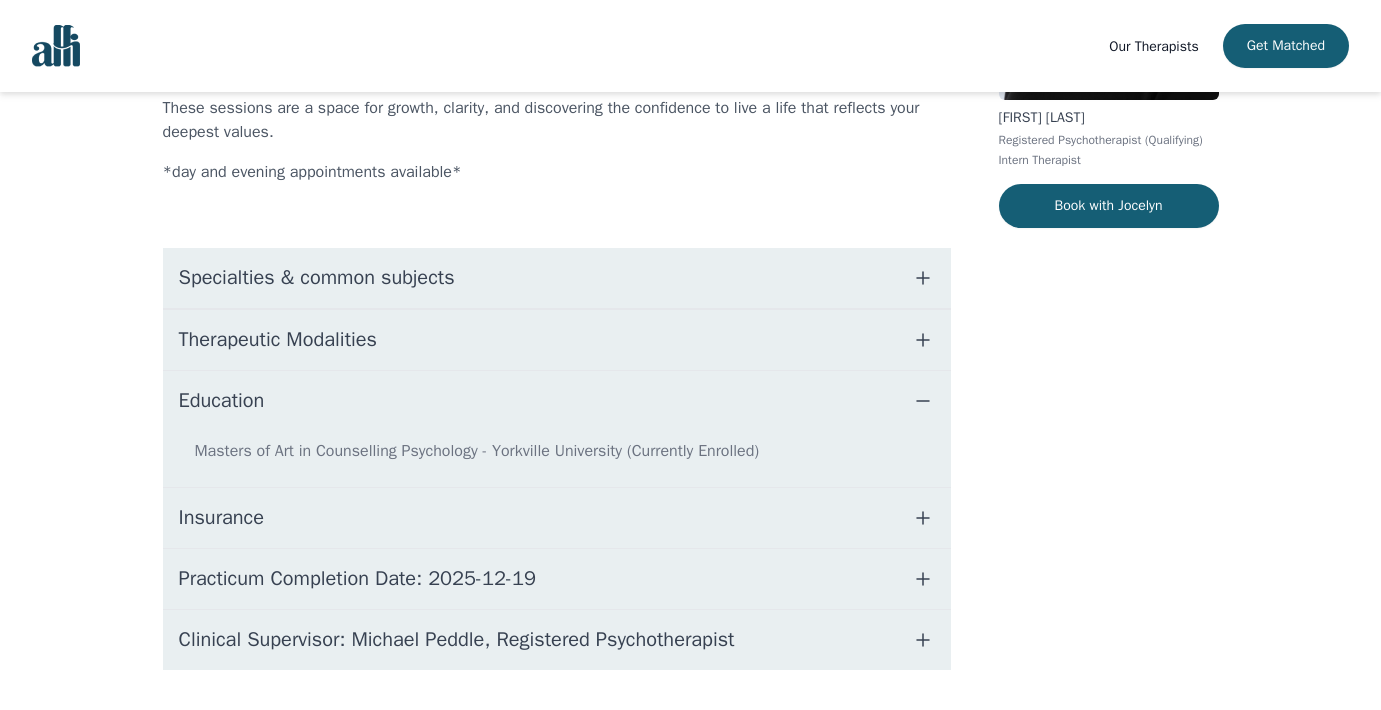 click on "Education" at bounding box center (222, 401) 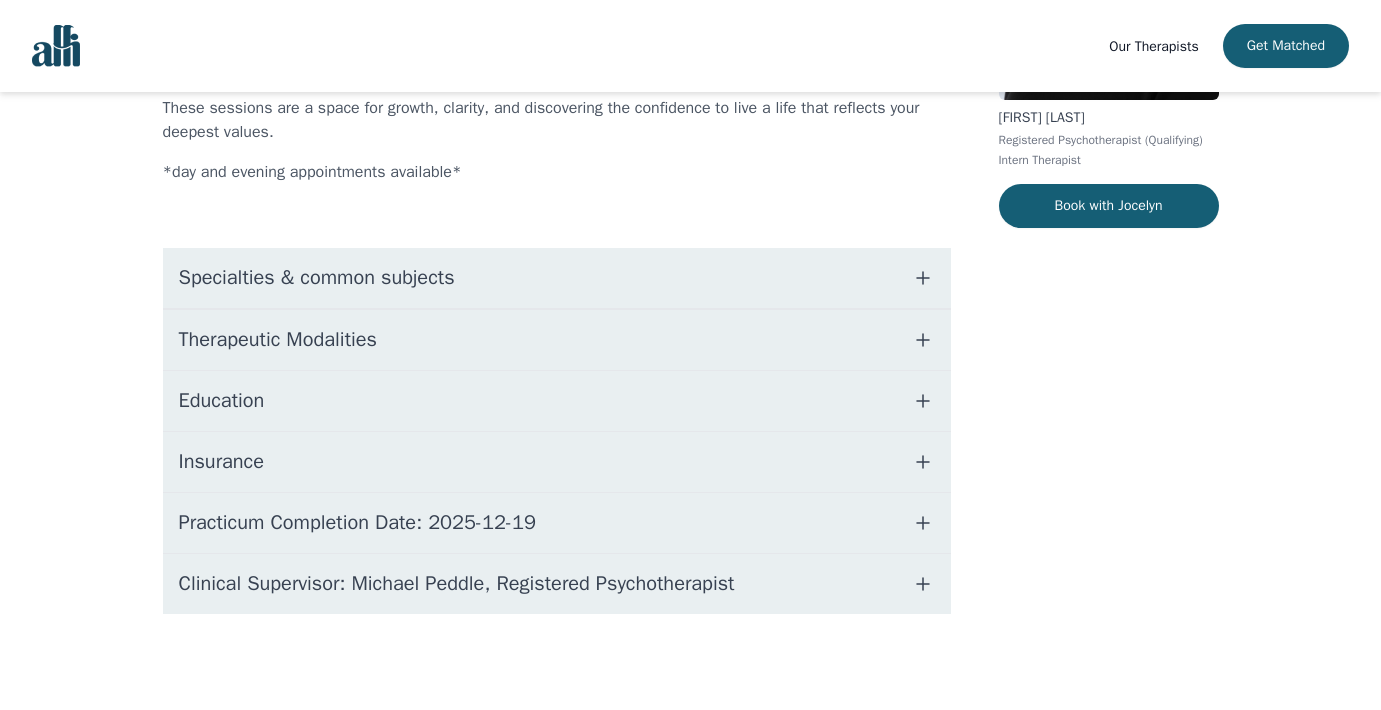 click on "Clinical Supervisor: Michael Peddle, Registered Psychotherapist" at bounding box center [457, 584] 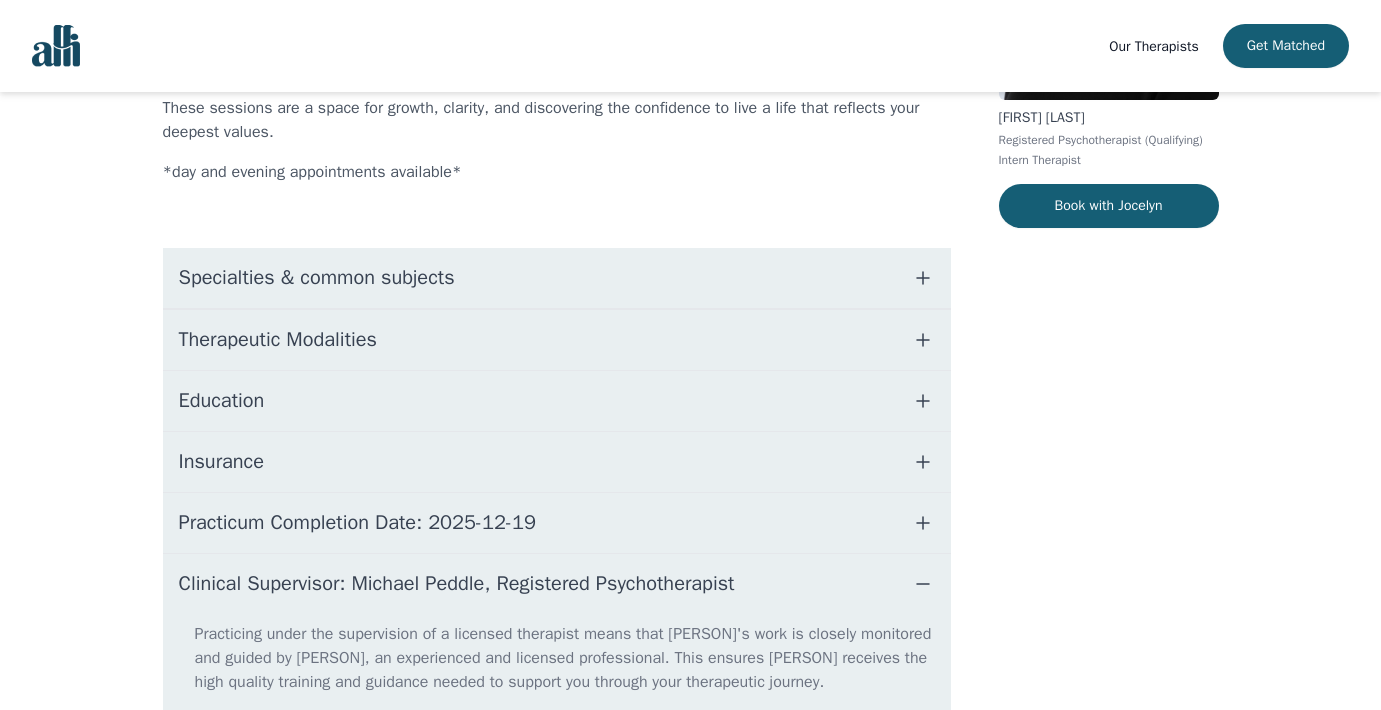scroll, scrollTop: 432, scrollLeft: 0, axis: vertical 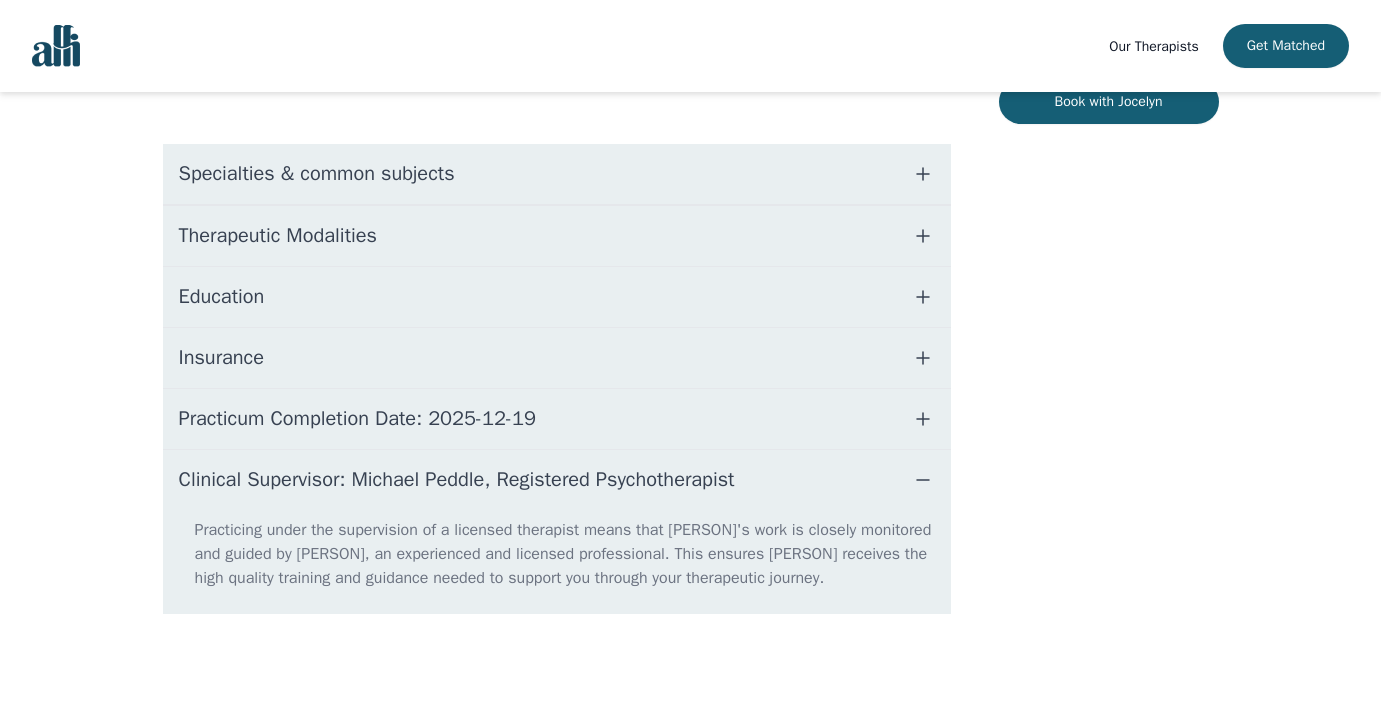 click on "Clinical Supervisor: Michael Peddle, Registered Psychotherapist" at bounding box center (457, 480) 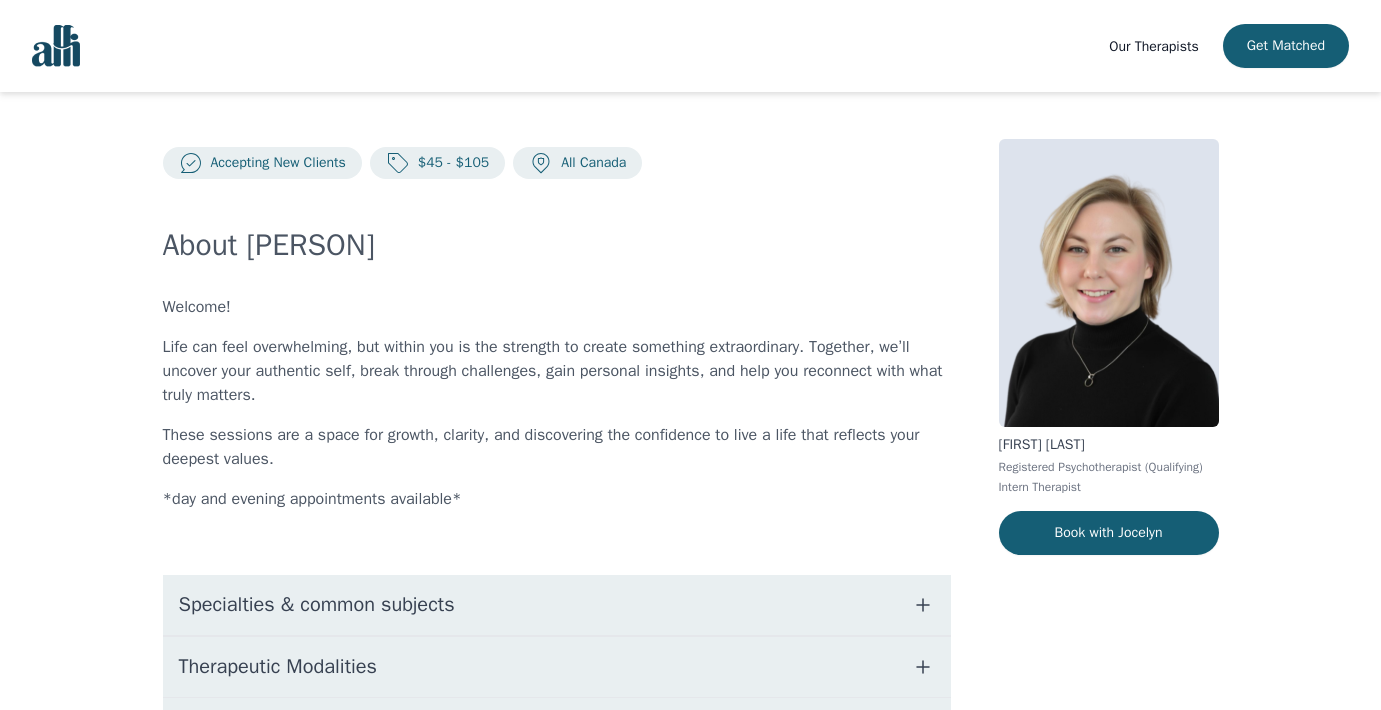 scroll, scrollTop: 0, scrollLeft: 0, axis: both 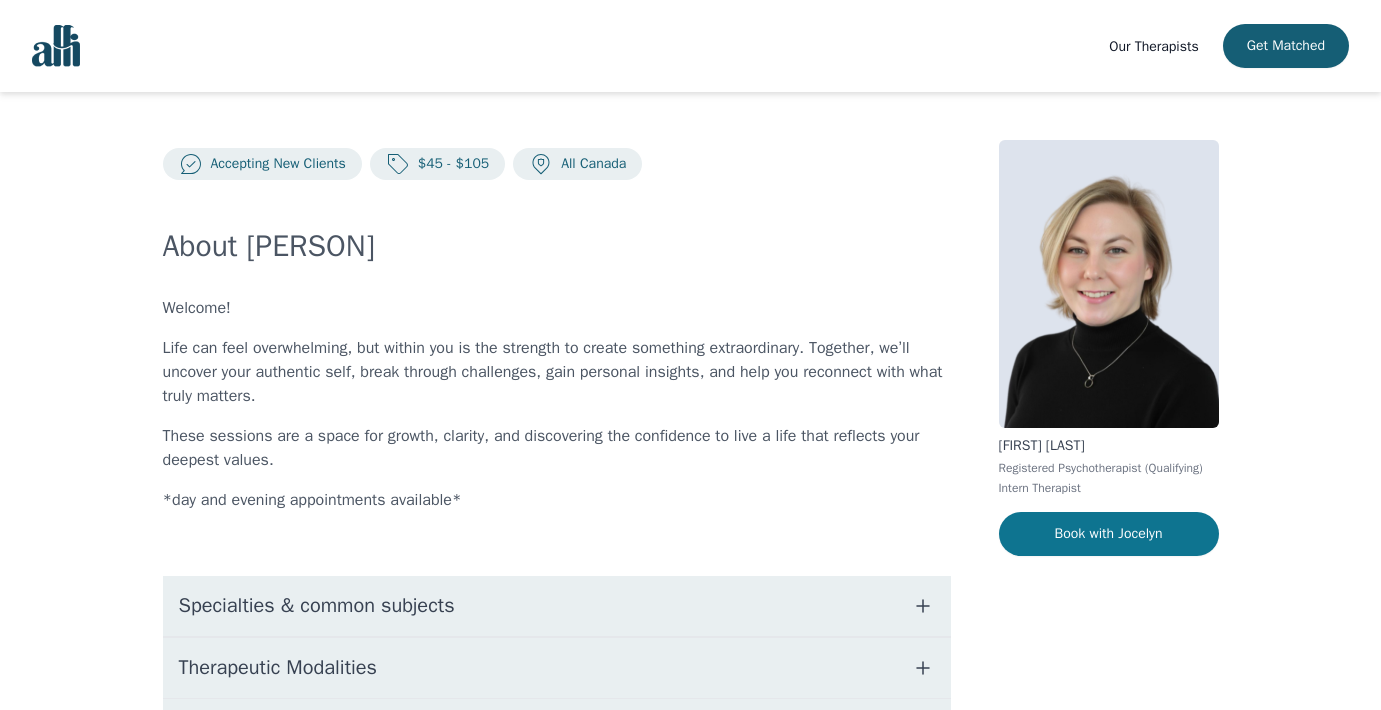 click on "Book with Jocelyn" at bounding box center [1109, 534] 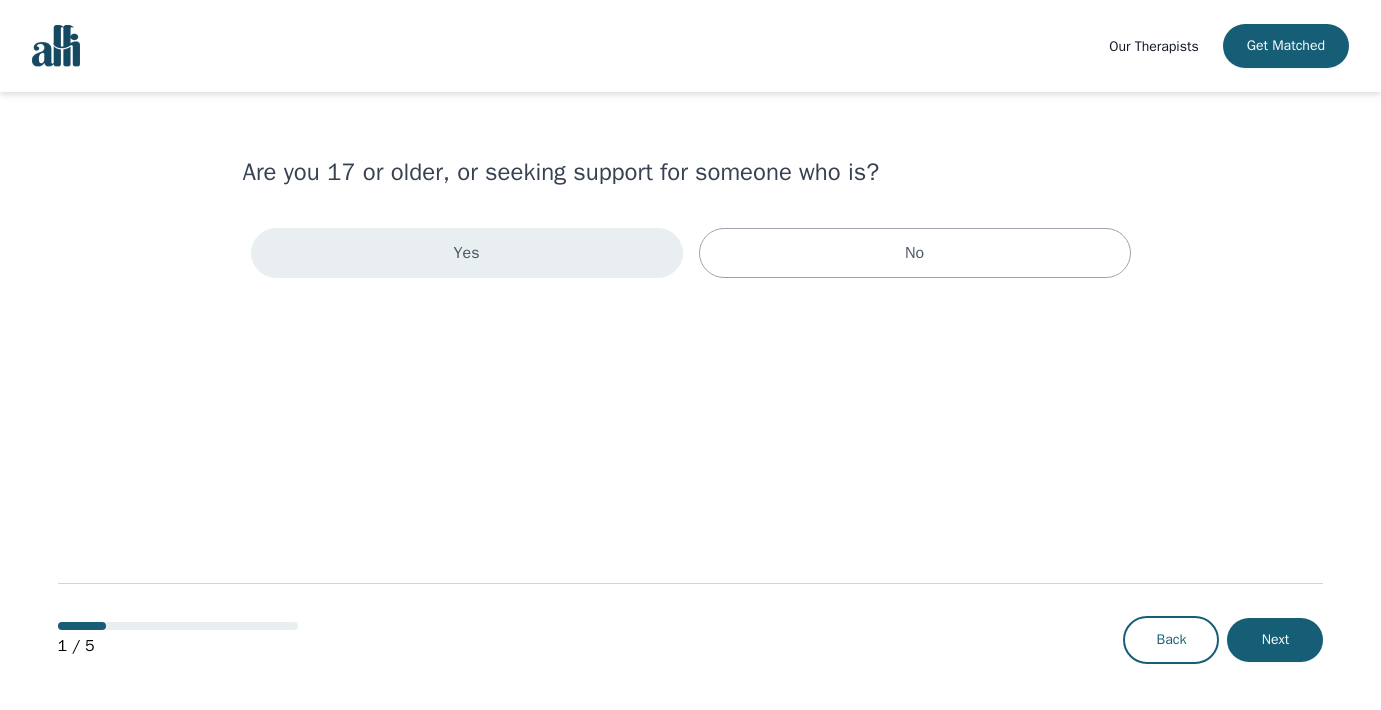 click on "Yes" at bounding box center [467, 253] 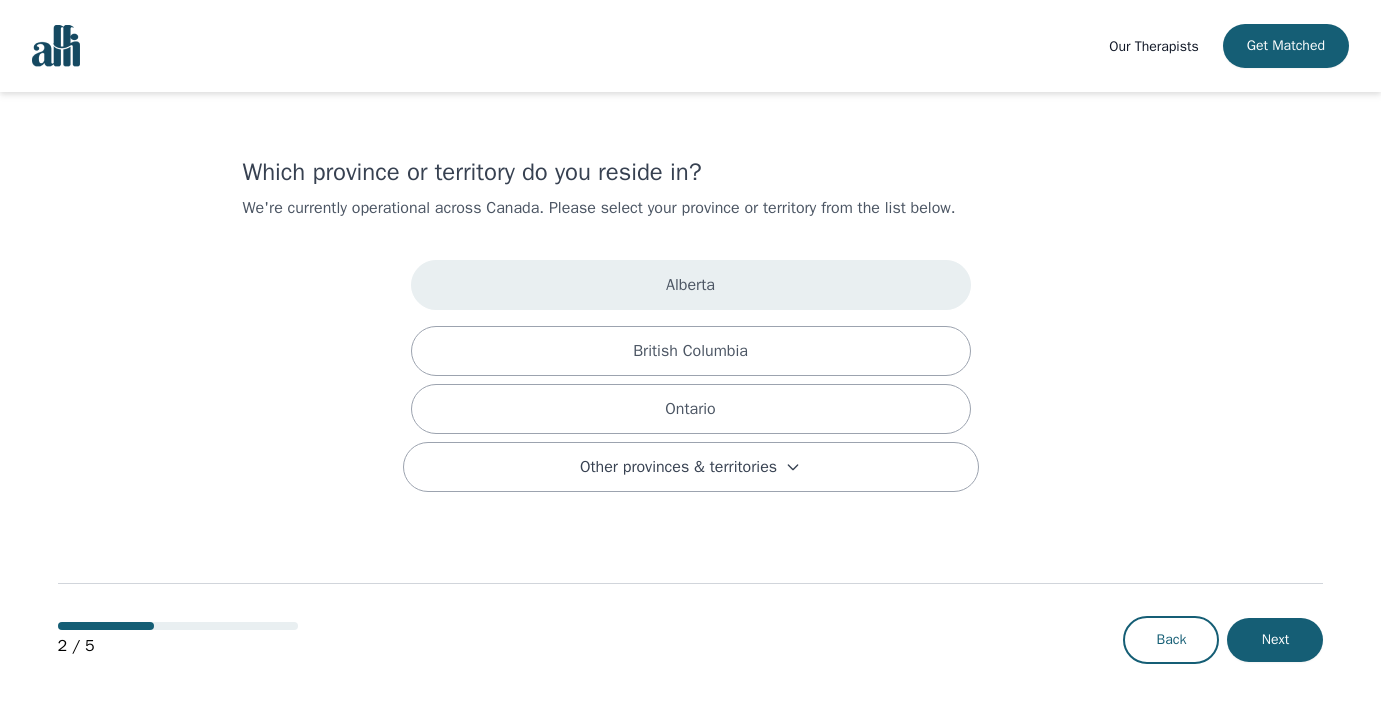 click on "Alberta" at bounding box center (690, 285) 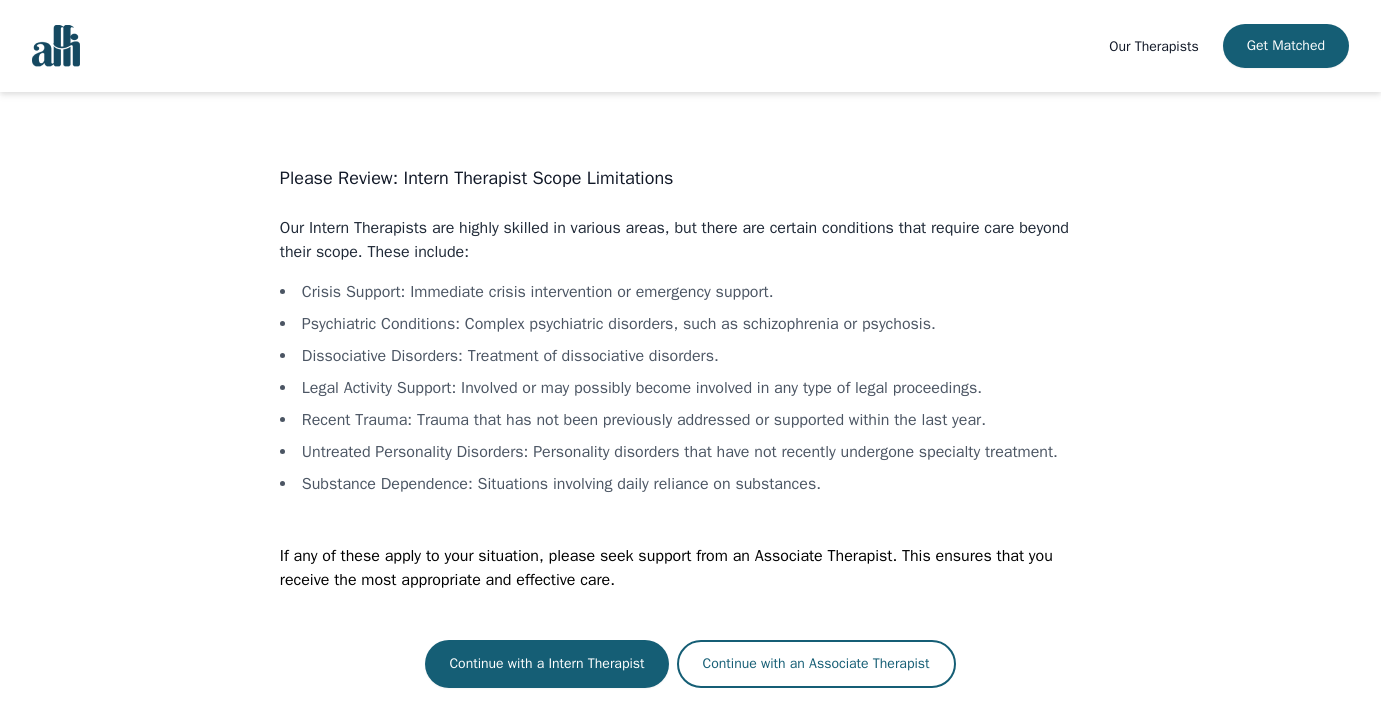 scroll, scrollTop: 2, scrollLeft: 0, axis: vertical 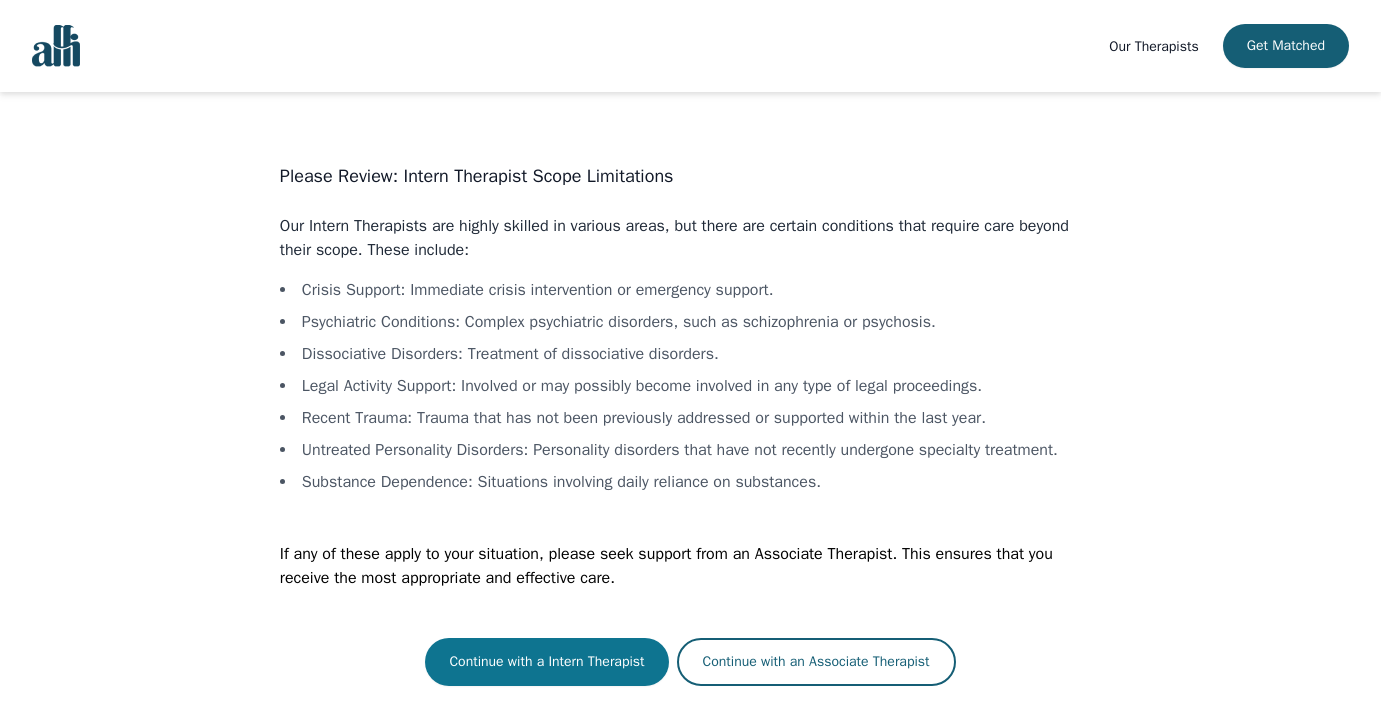 click on "Continue with a Intern Therapist" at bounding box center (546, 662) 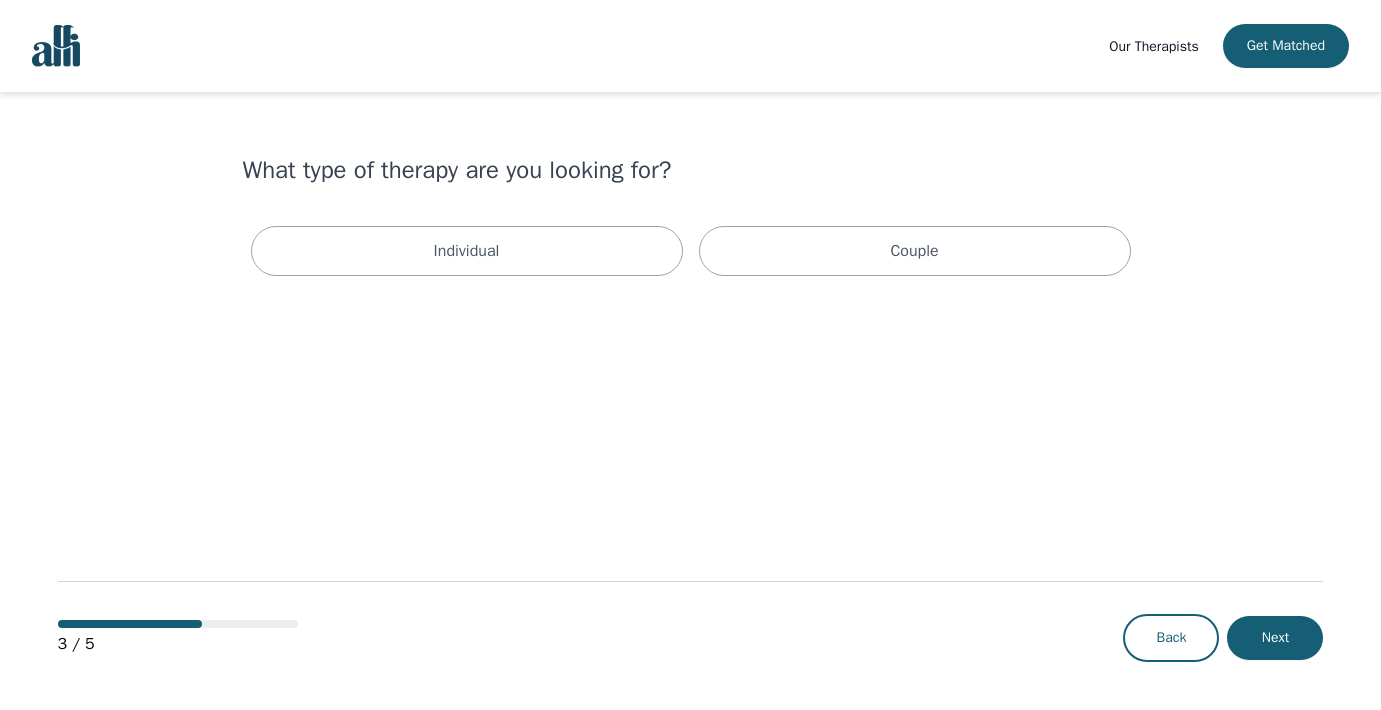 scroll, scrollTop: 0, scrollLeft: 0, axis: both 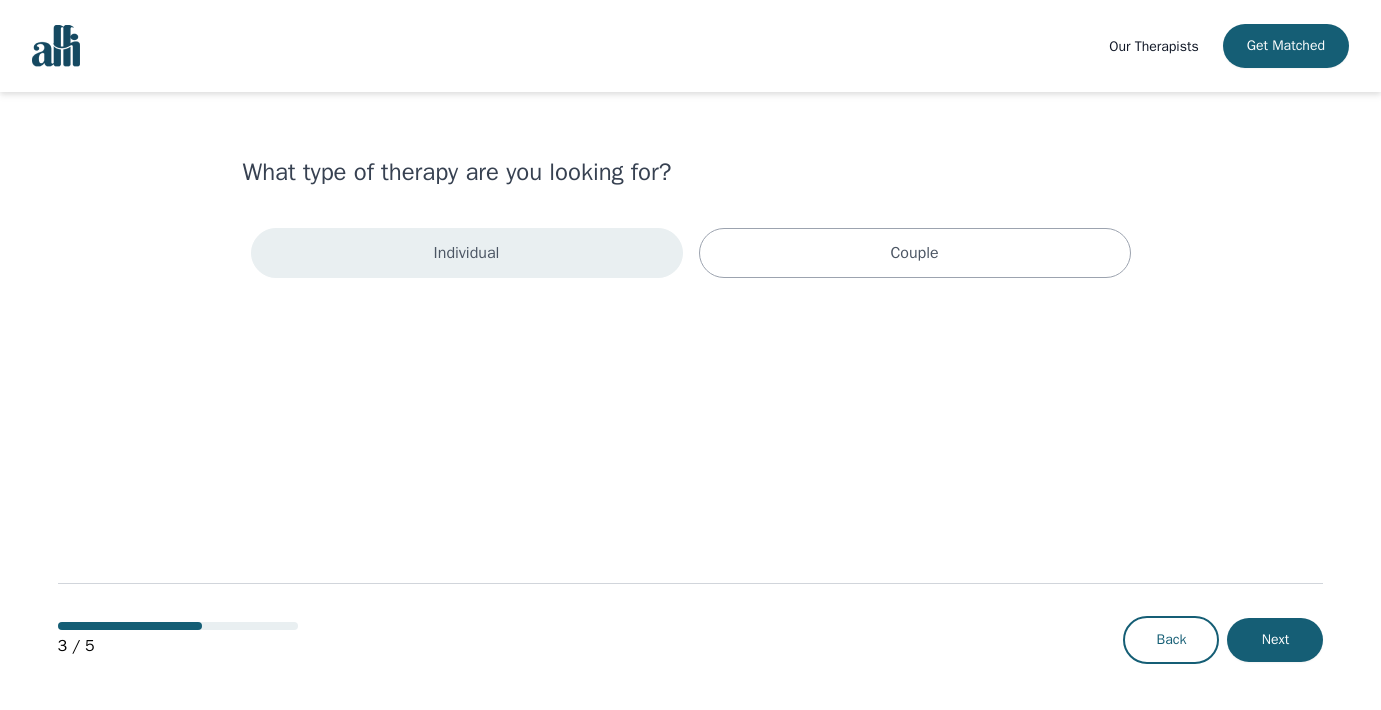 click on "Individual" at bounding box center [467, 253] 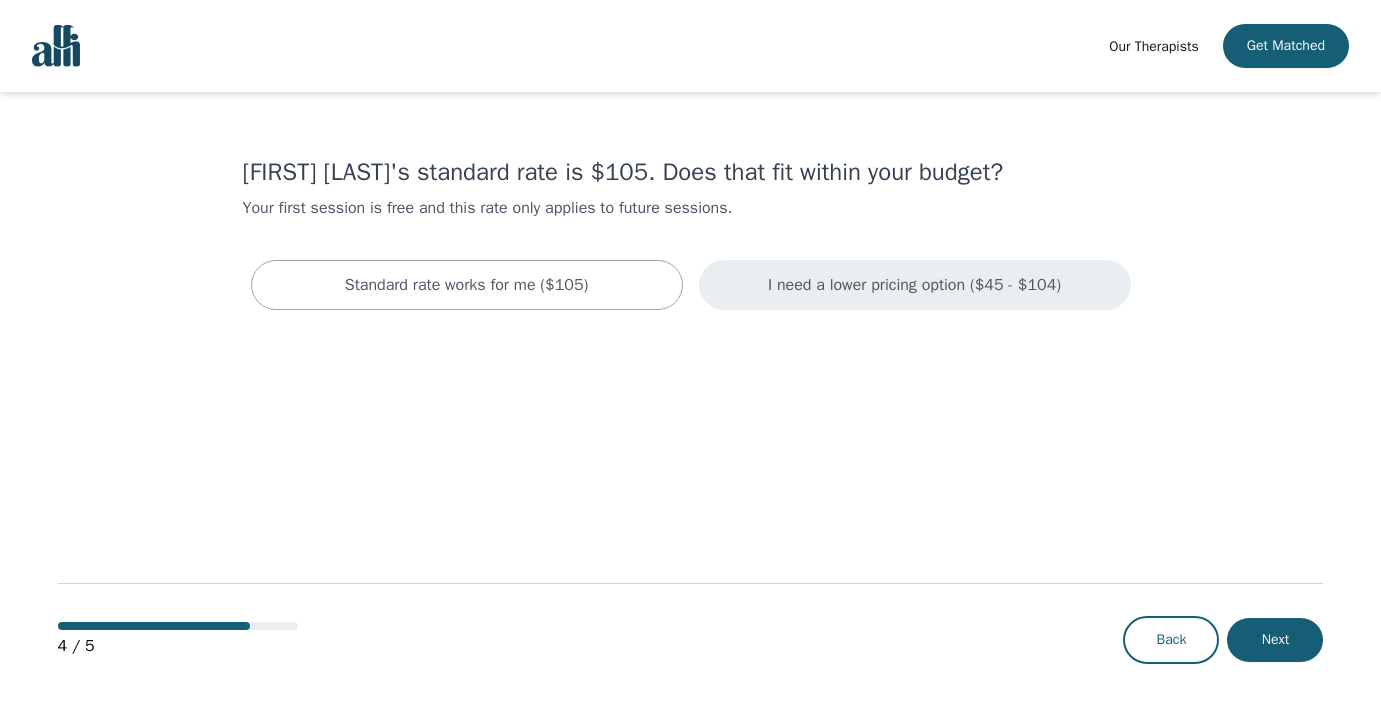 click on "I need a lower pricing option ($45 - $104)" at bounding box center [914, 285] 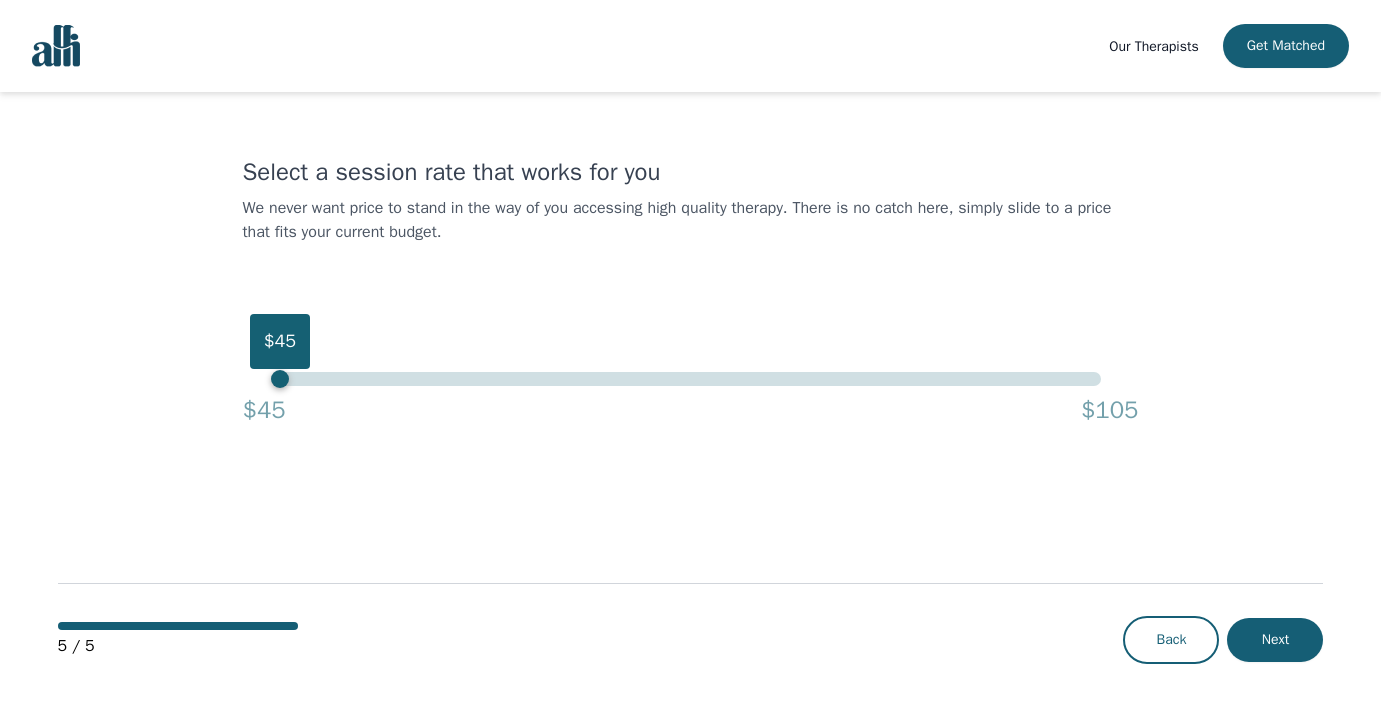 drag, startPoint x: 1108, startPoint y: 380, endPoint x: -213, endPoint y: 424, distance: 1321.7325 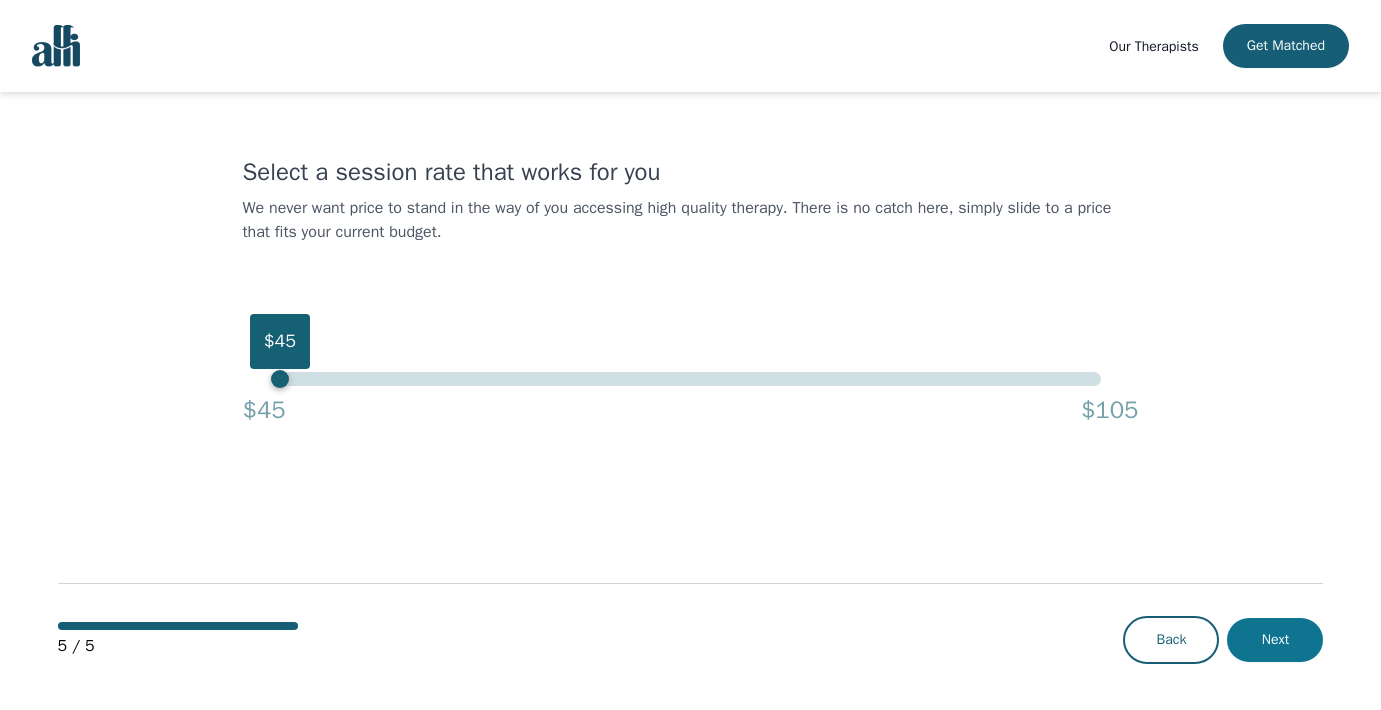 click on "Next" at bounding box center [1275, 640] 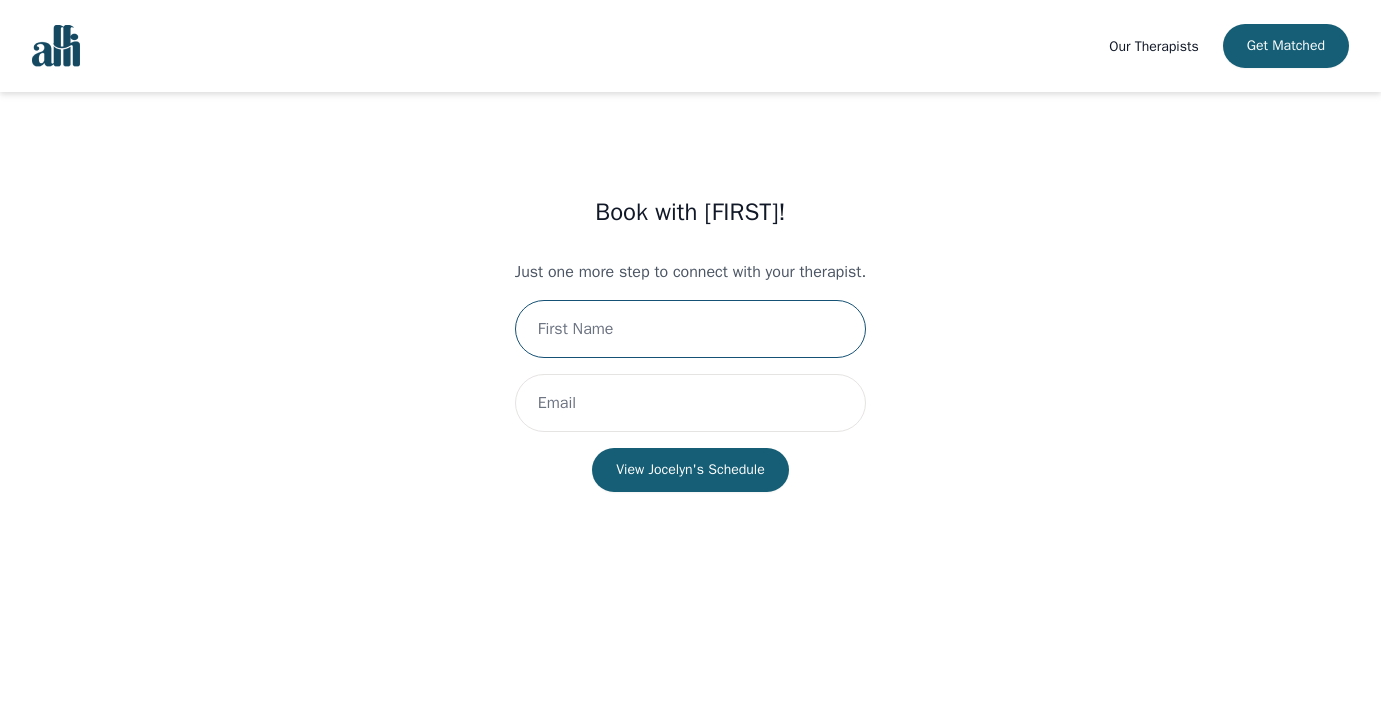 click at bounding box center [690, 329] 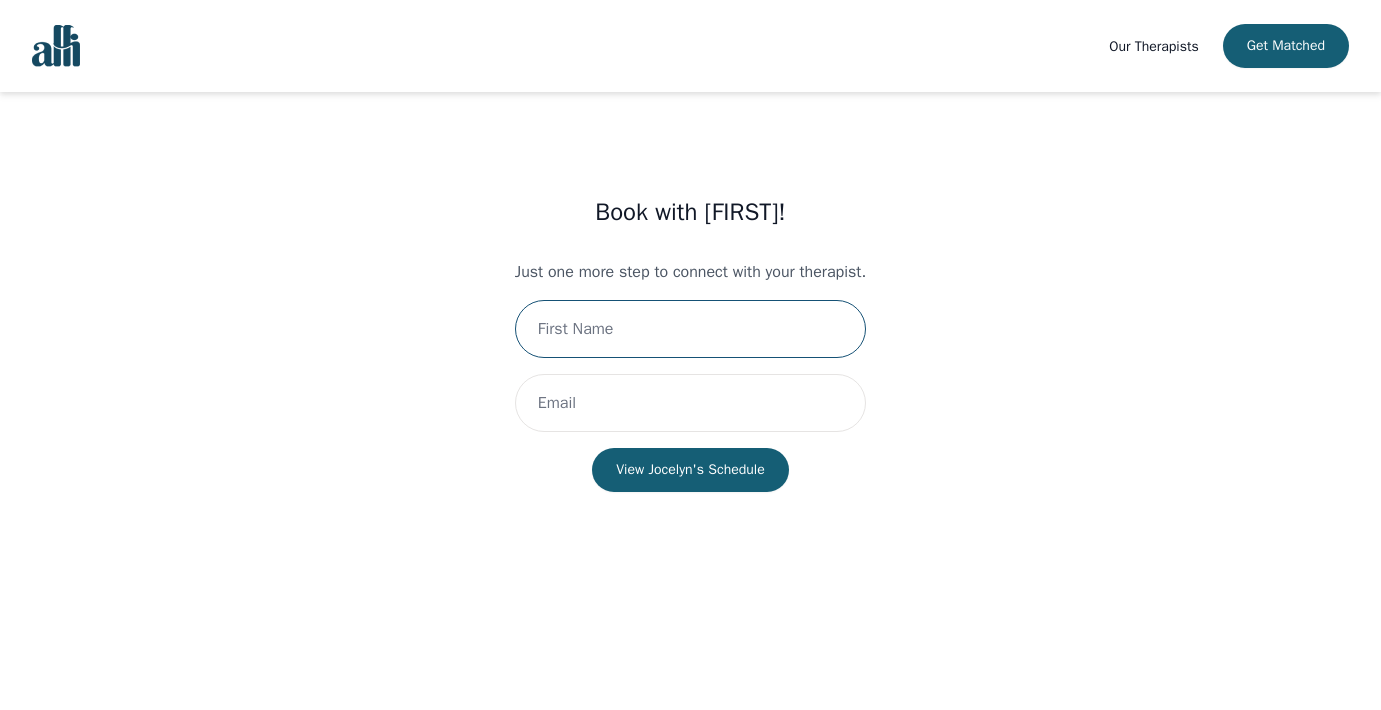 type on "[PERSON]" 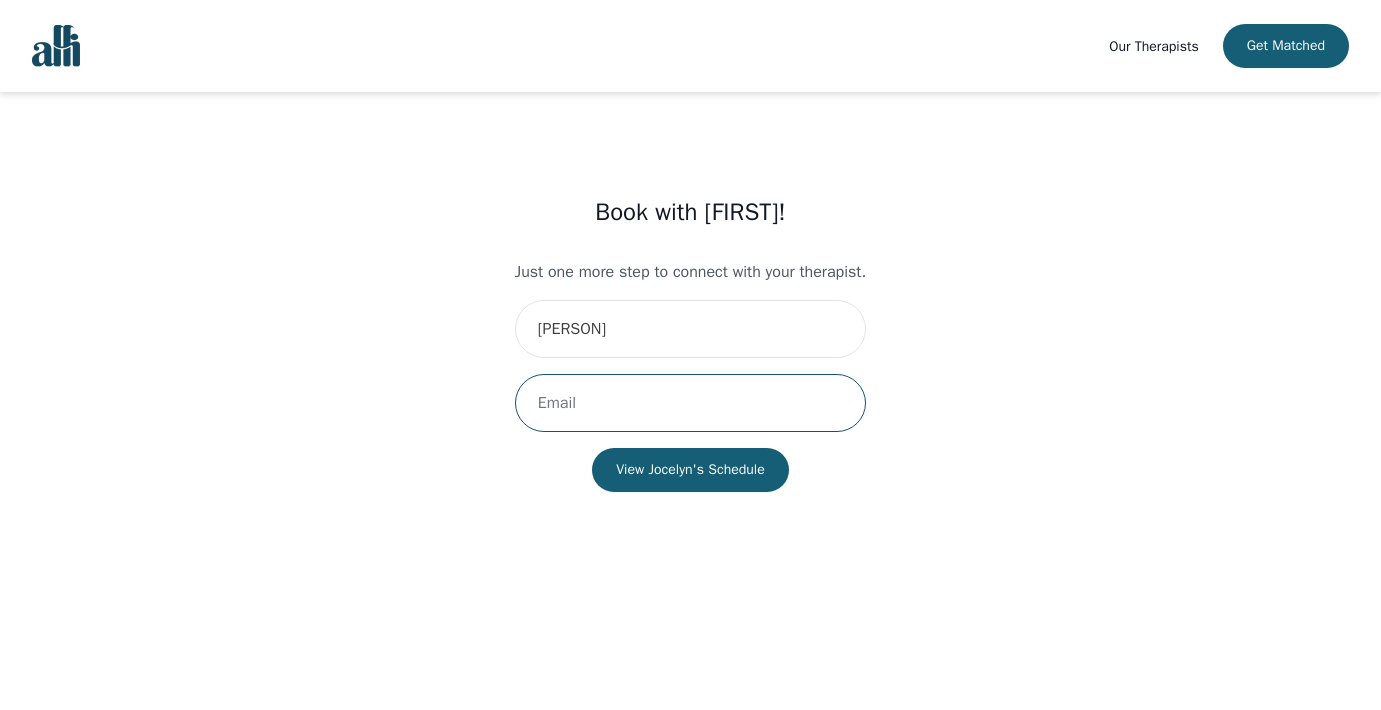 click at bounding box center (690, 403) 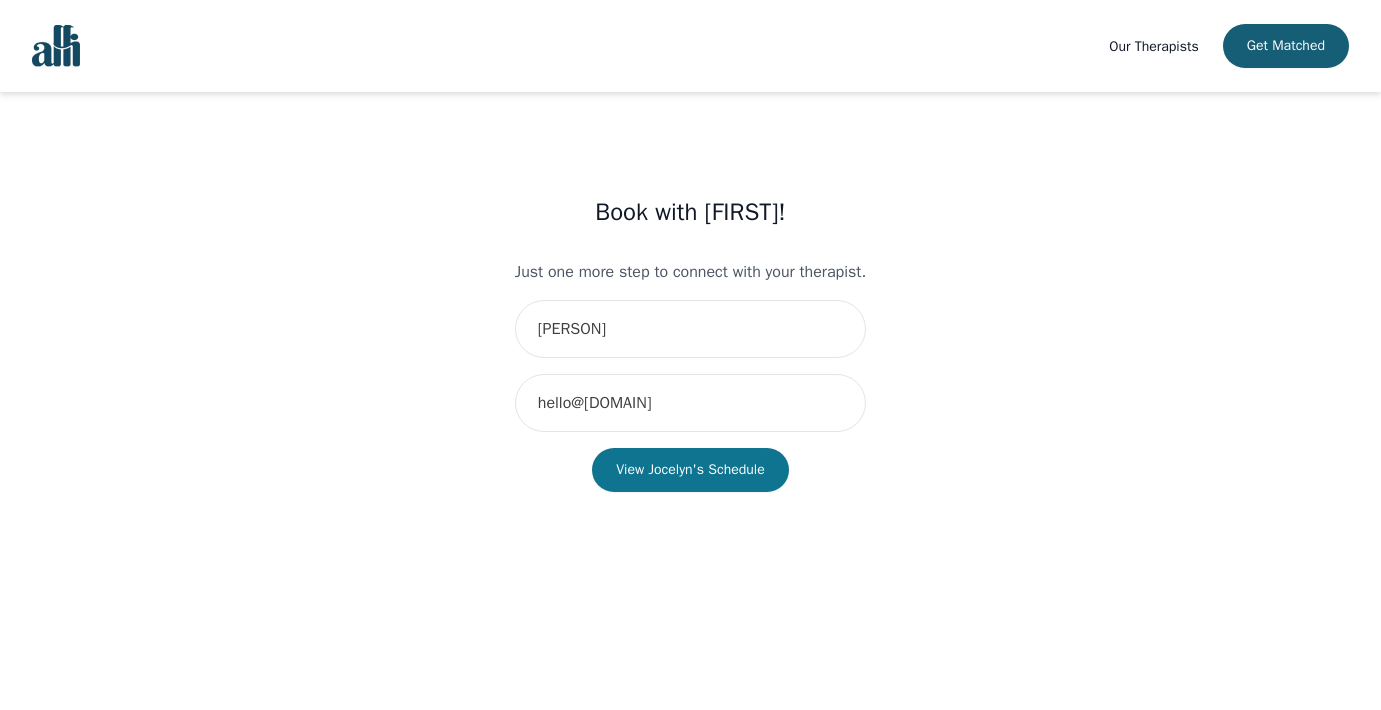 click on "View Jocelyn's Schedule" at bounding box center (690, 470) 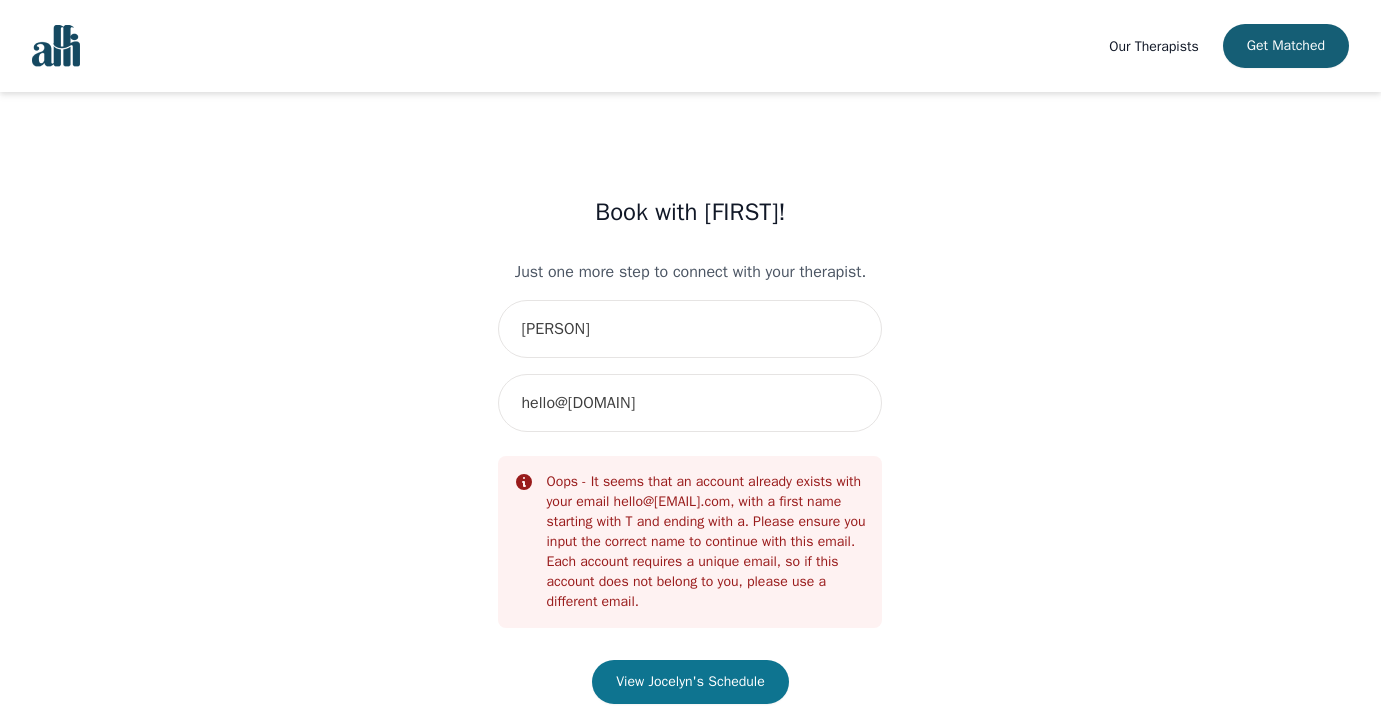 scroll, scrollTop: 17, scrollLeft: 0, axis: vertical 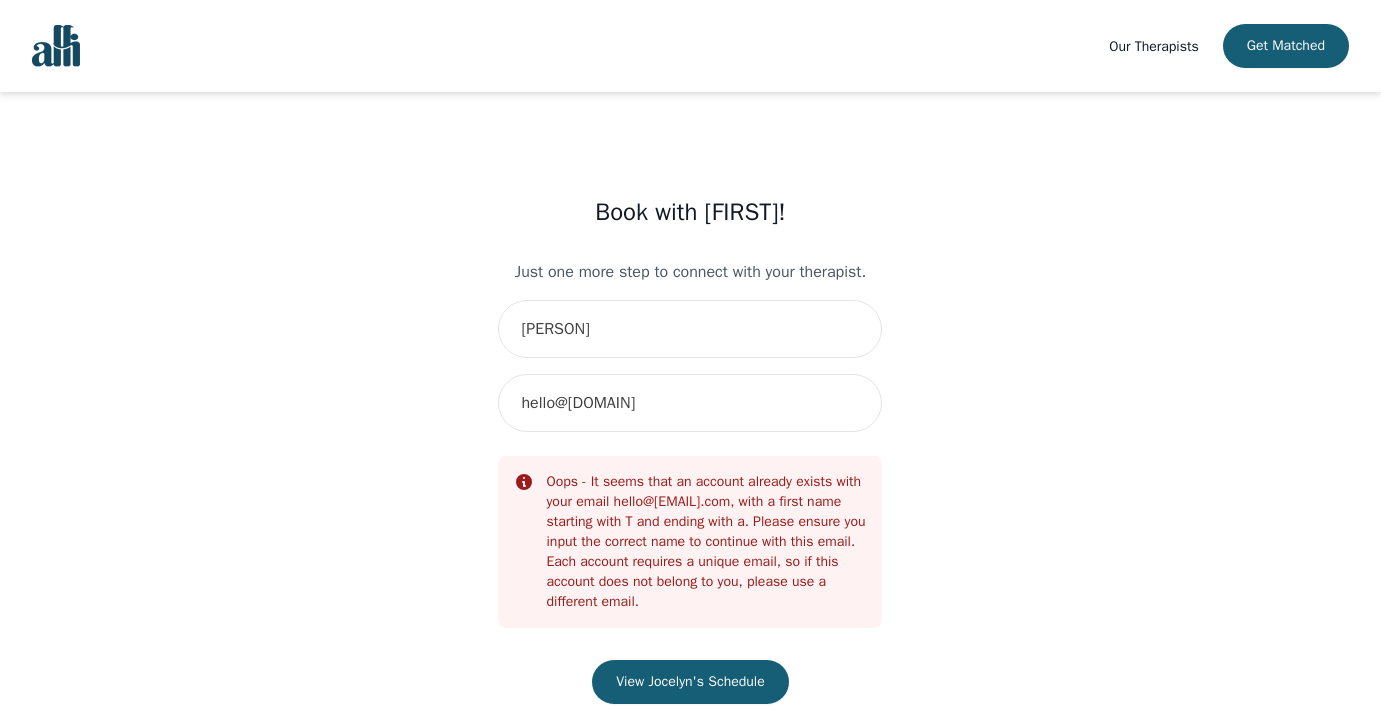 click at bounding box center [56, 46] 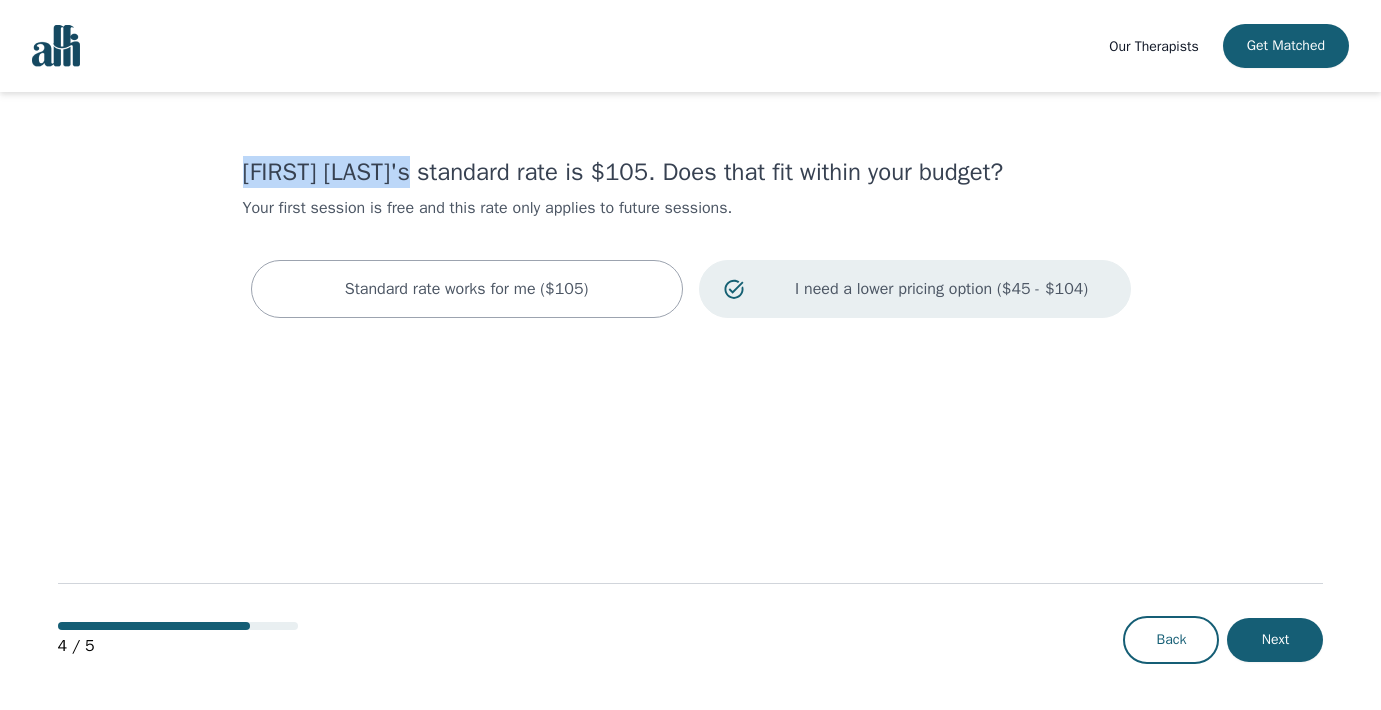 drag, startPoint x: 236, startPoint y: 166, endPoint x: 434, endPoint y: 174, distance: 198.16154 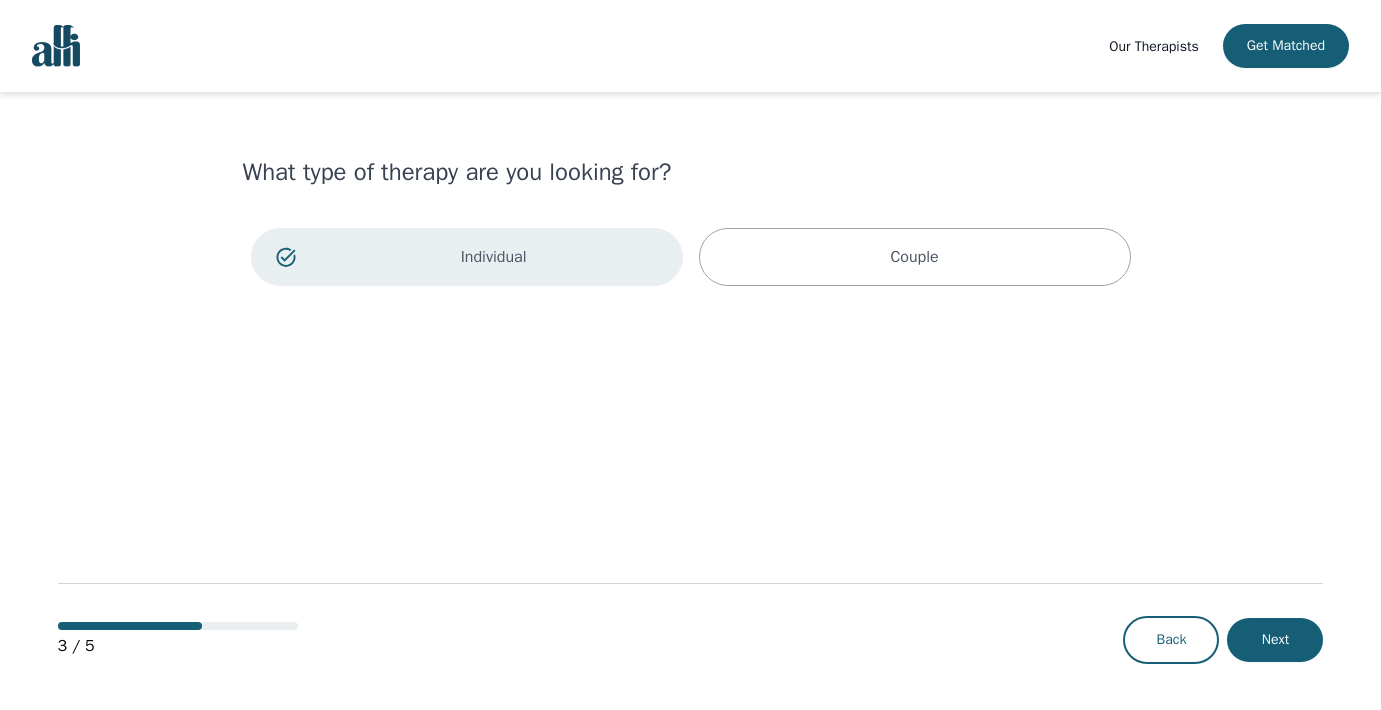 scroll, scrollTop: 2, scrollLeft: 0, axis: vertical 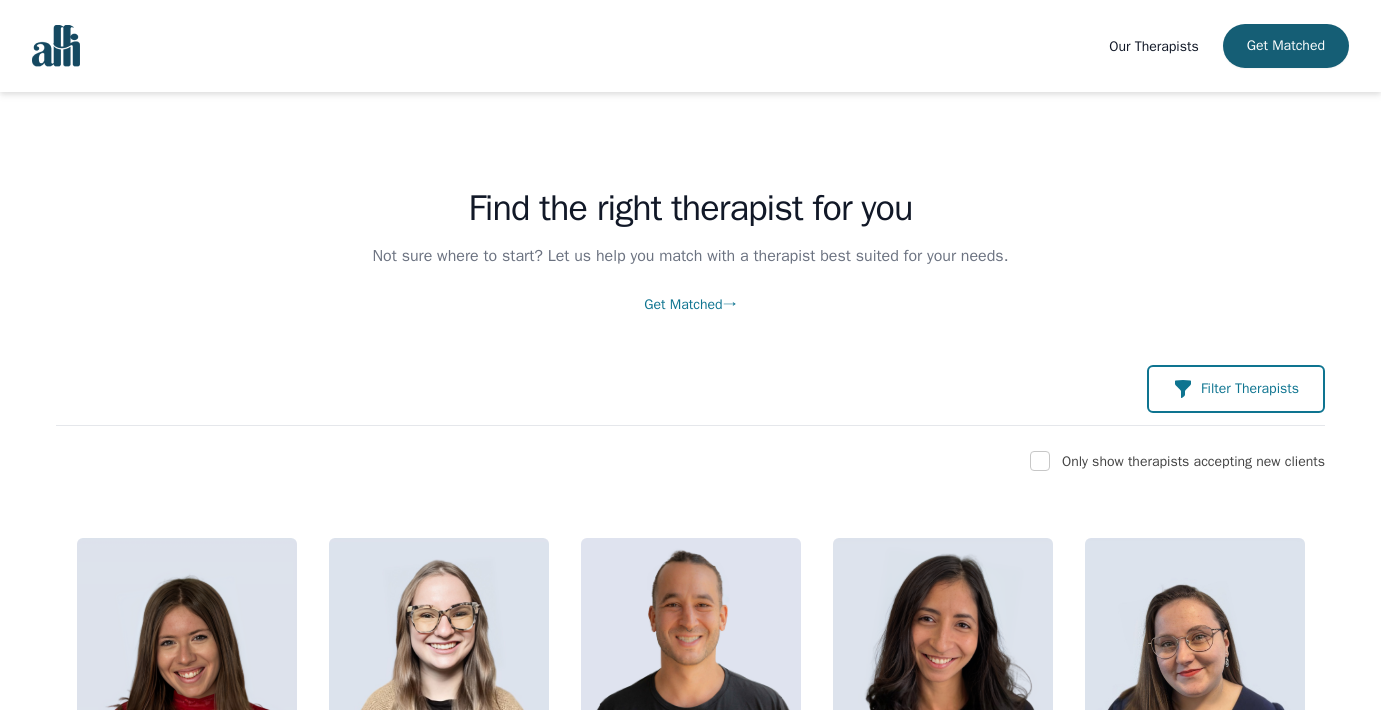 click on "Filter Therapists" at bounding box center (1250, 389) 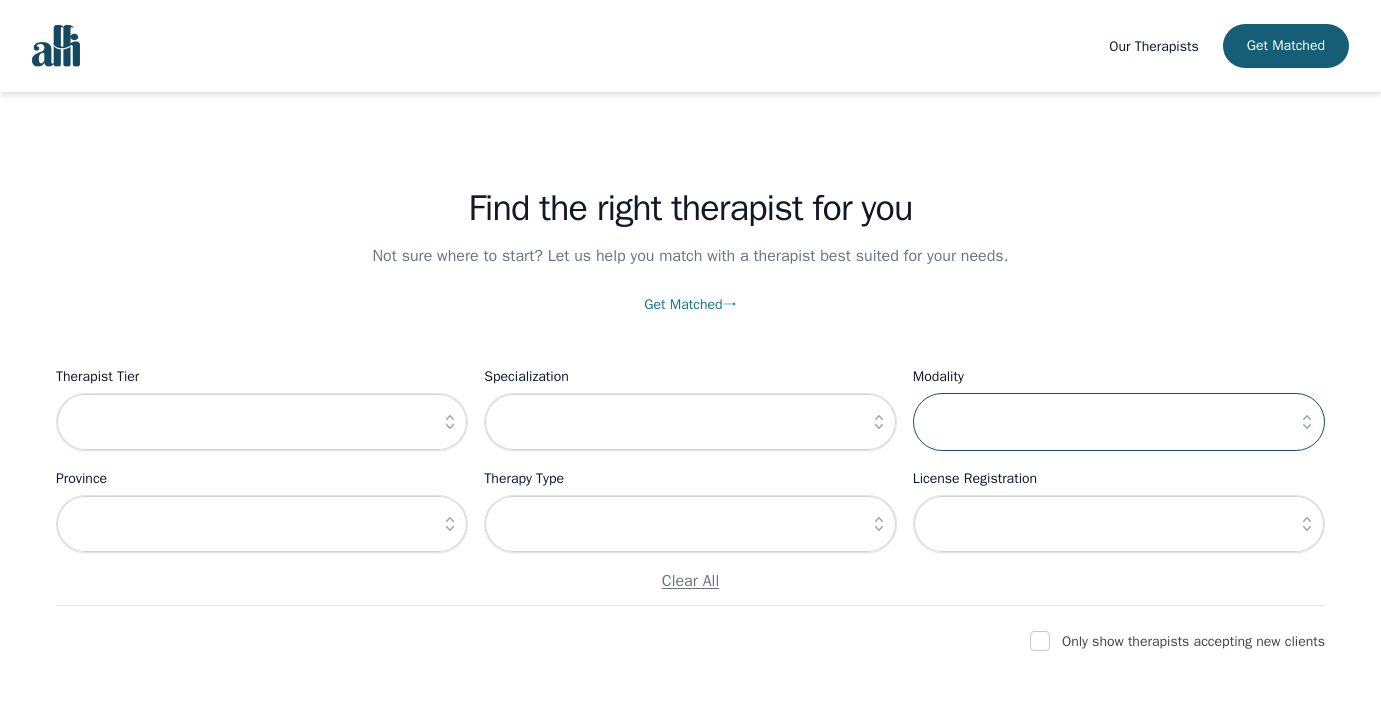 click at bounding box center (1119, 422) 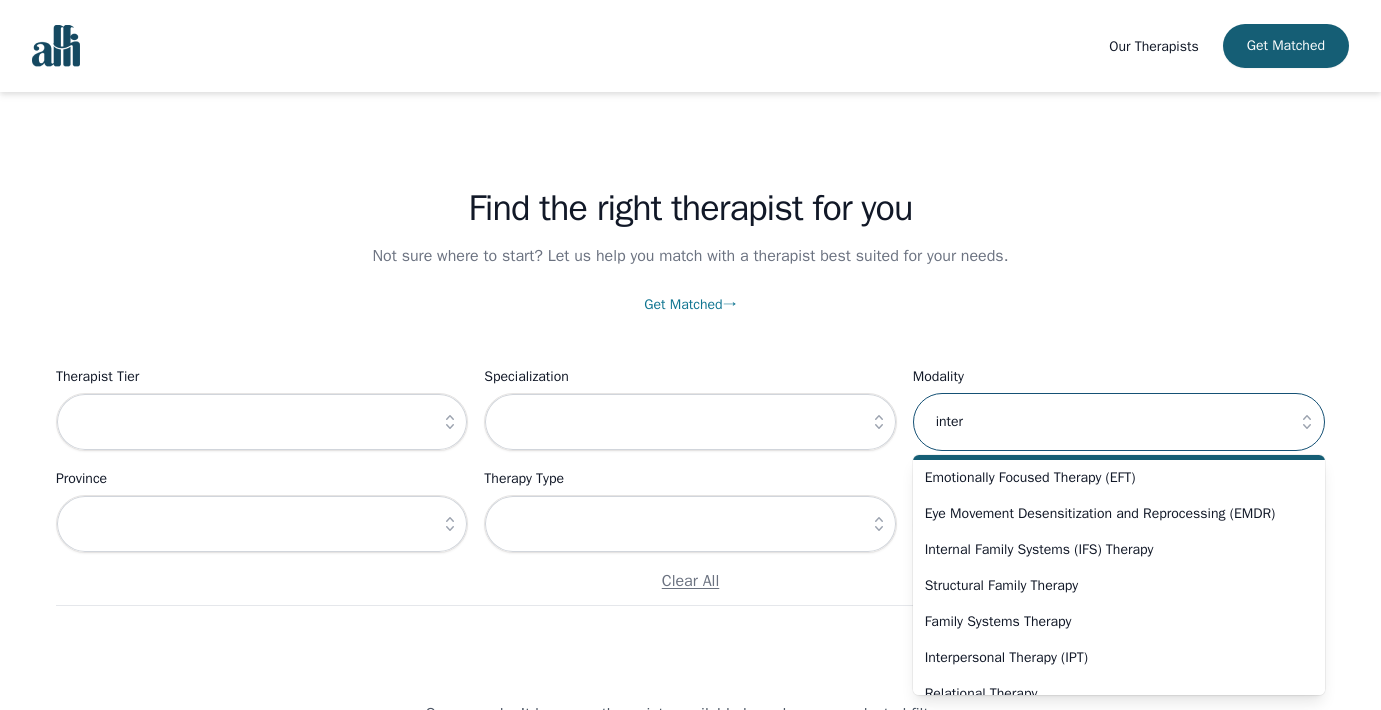 scroll, scrollTop: 144, scrollLeft: 0, axis: vertical 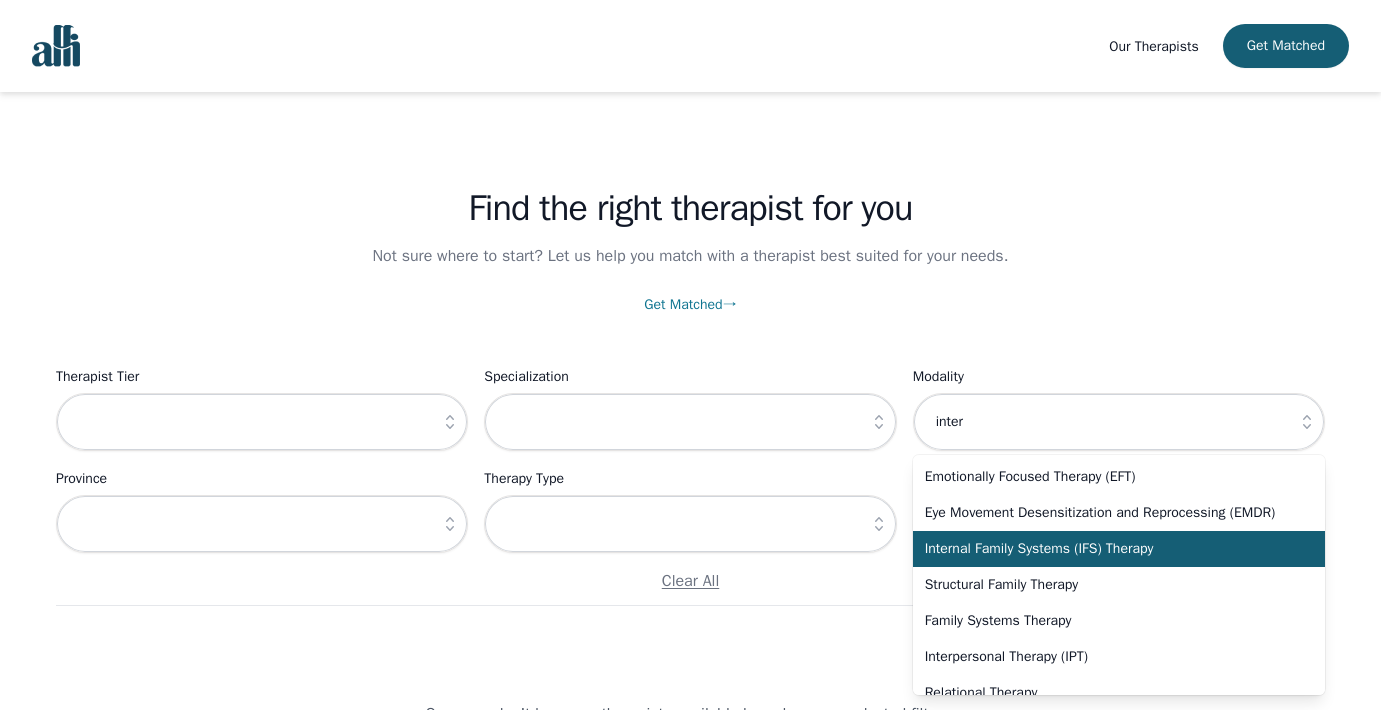 click on "Internal Family Systems (IFS) Therapy" at bounding box center [1107, 549] 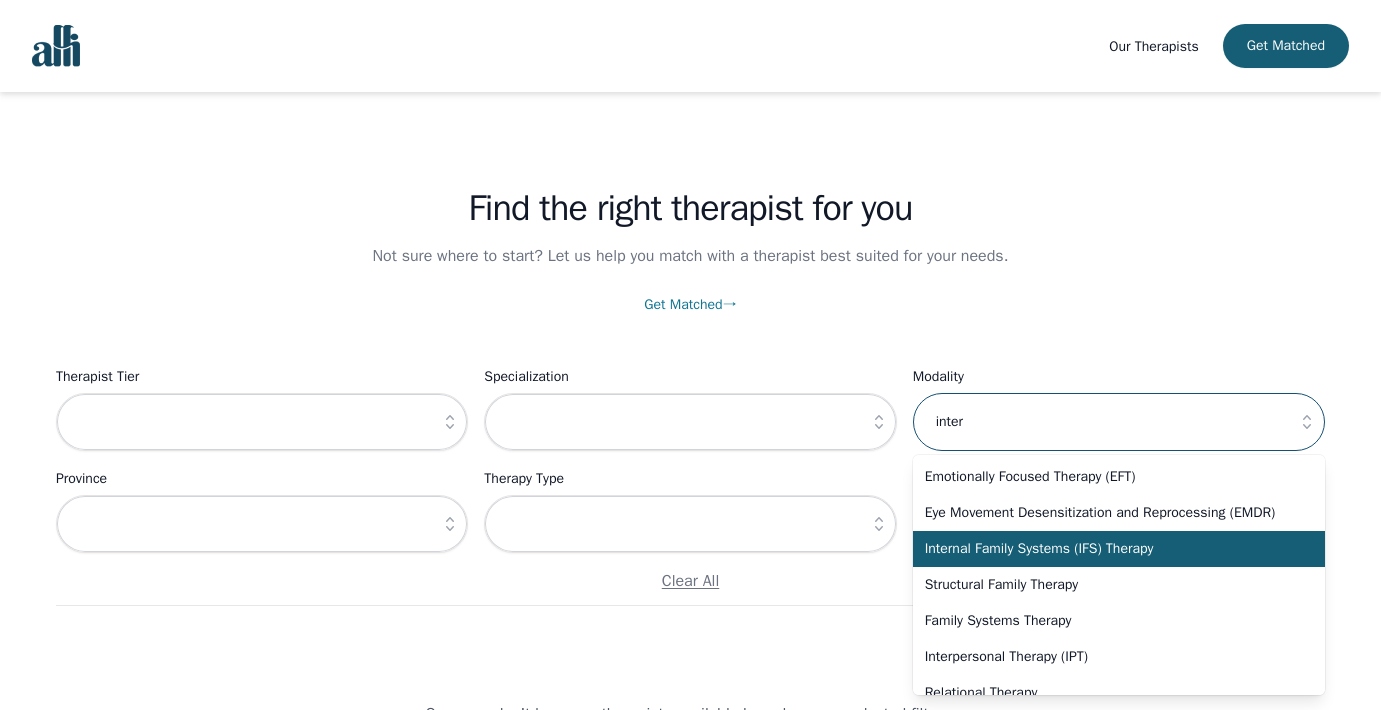 type on "Internal Family Systems (IFS) Therapy" 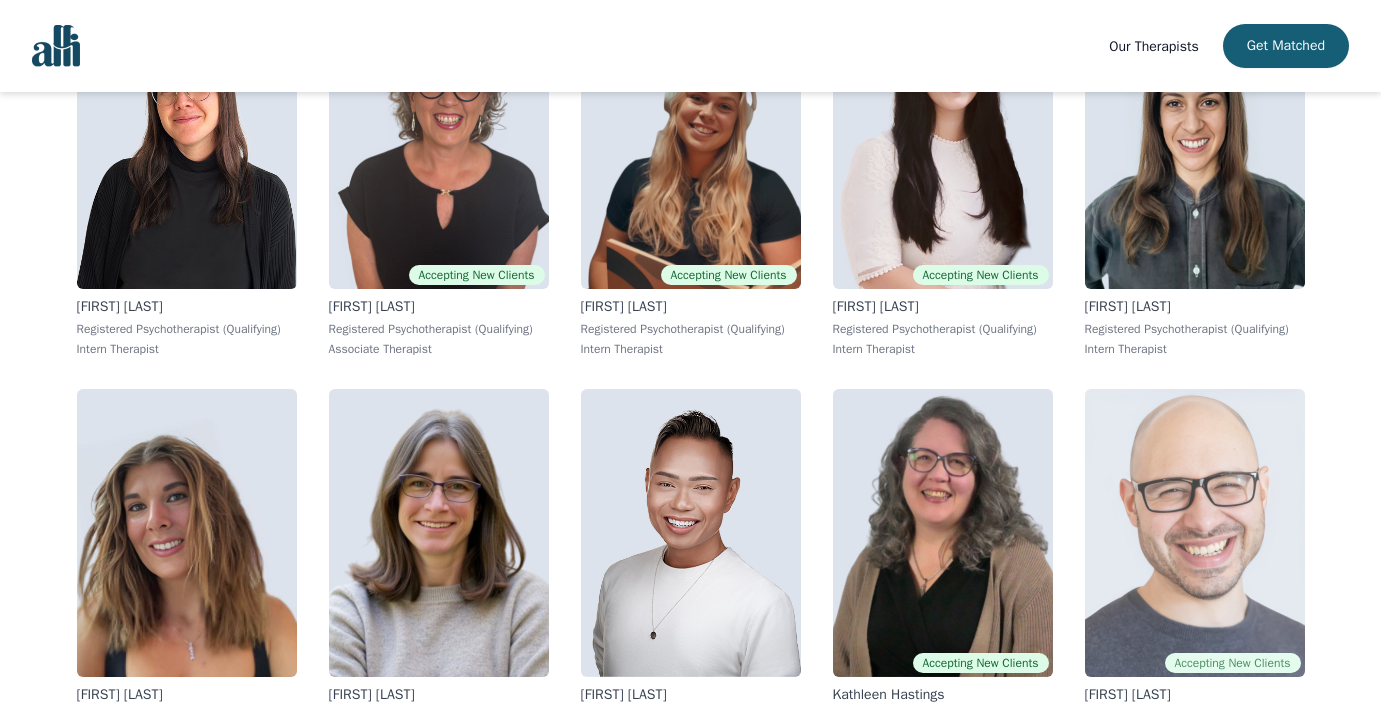 scroll, scrollTop: 1494, scrollLeft: 0, axis: vertical 